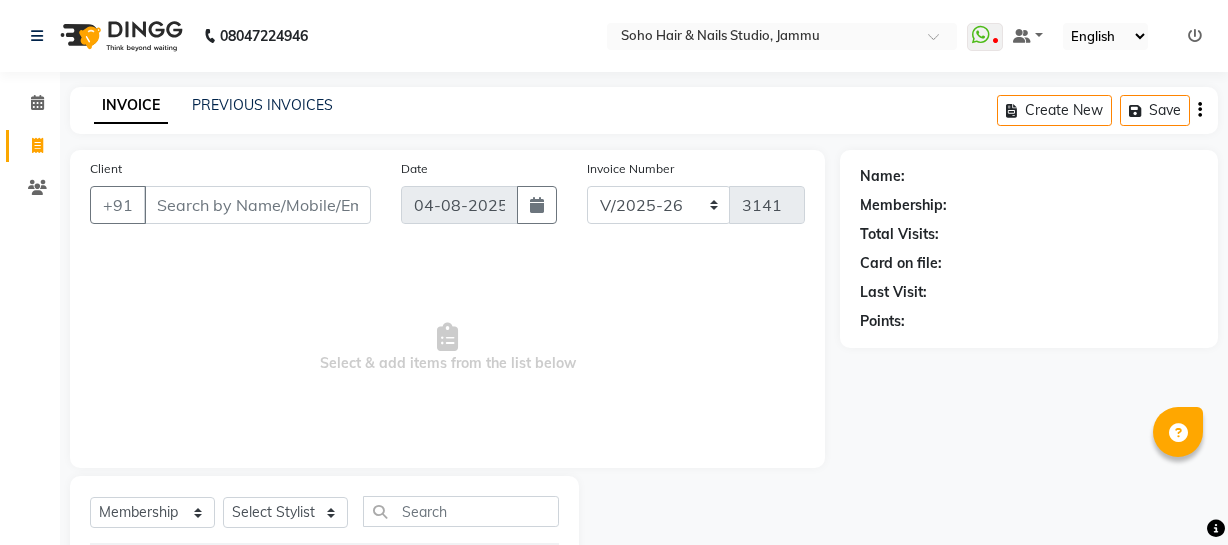 select on "735" 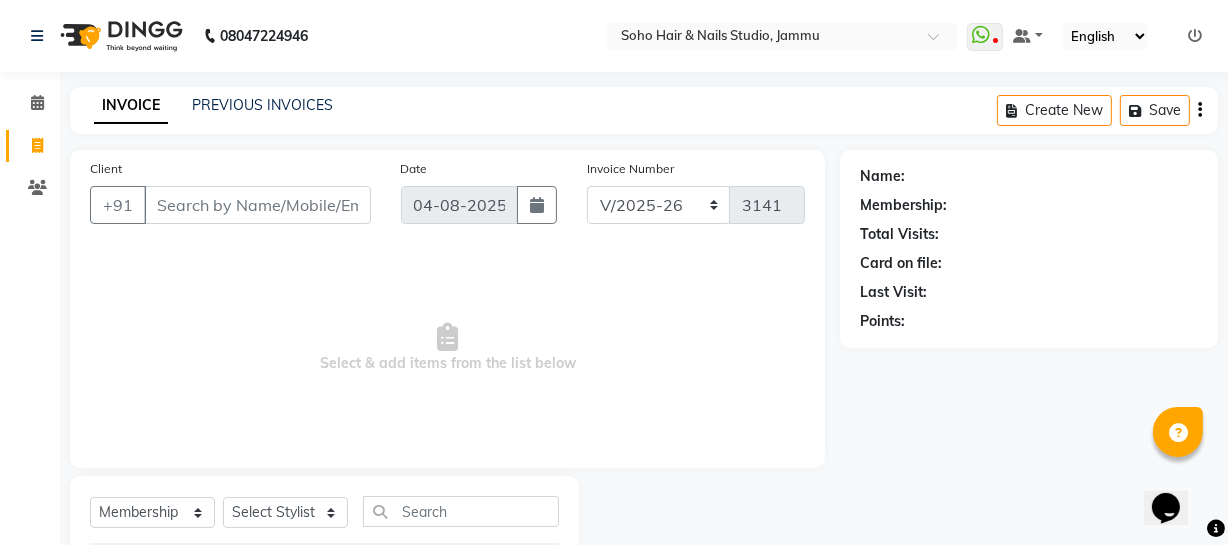 scroll, scrollTop: 0, scrollLeft: 0, axis: both 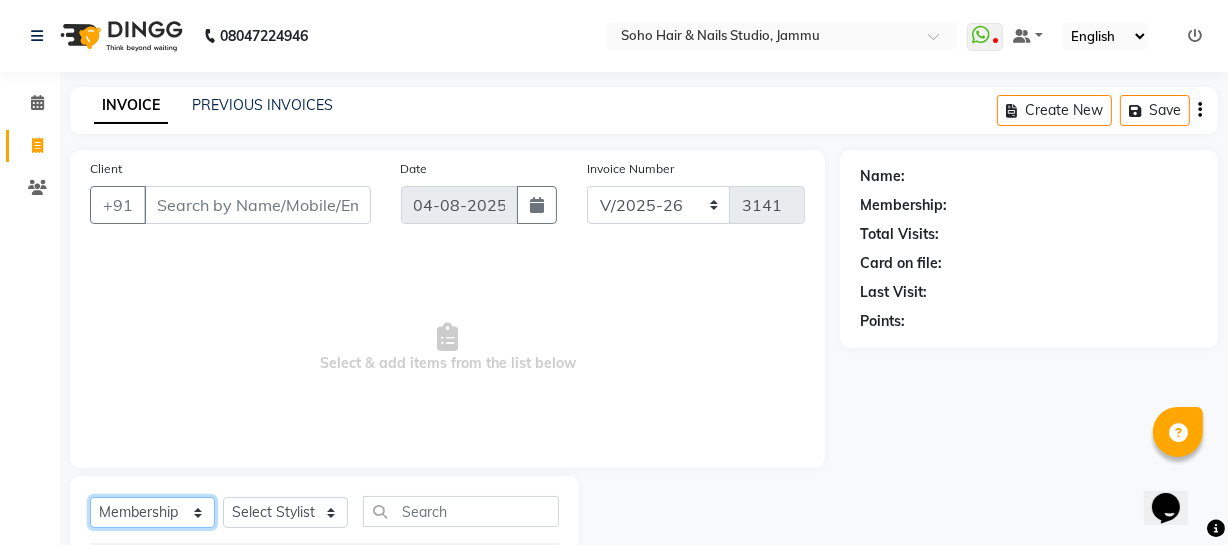 click on "Select  Service  Product  Membership  Package Voucher Prepaid Gift Card" 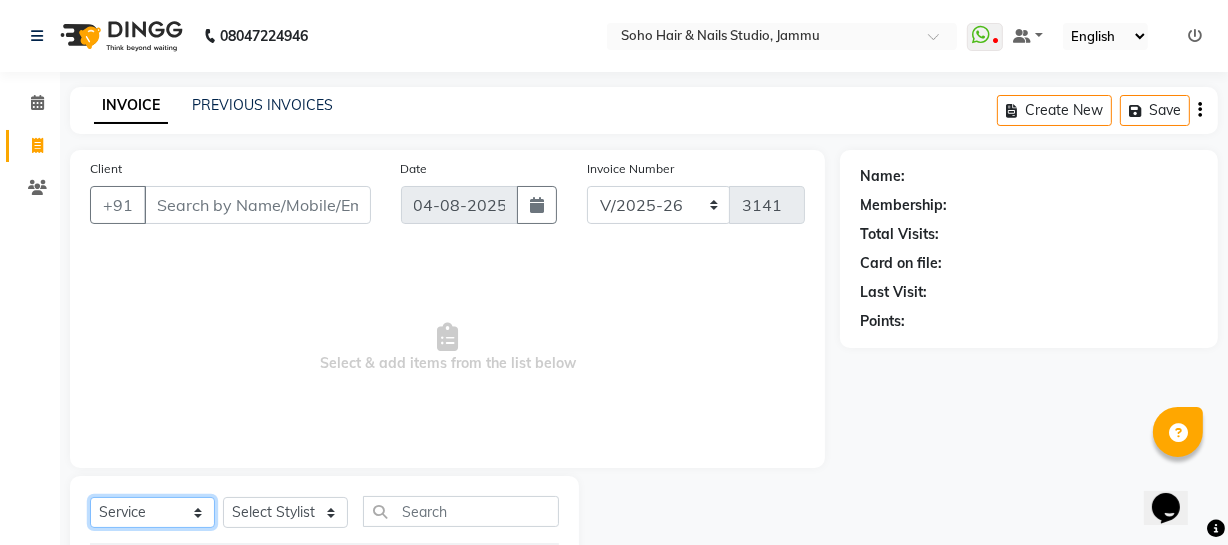click on "Select  Service  Product  Membership  Package Voucher Prepaid Gift Card" 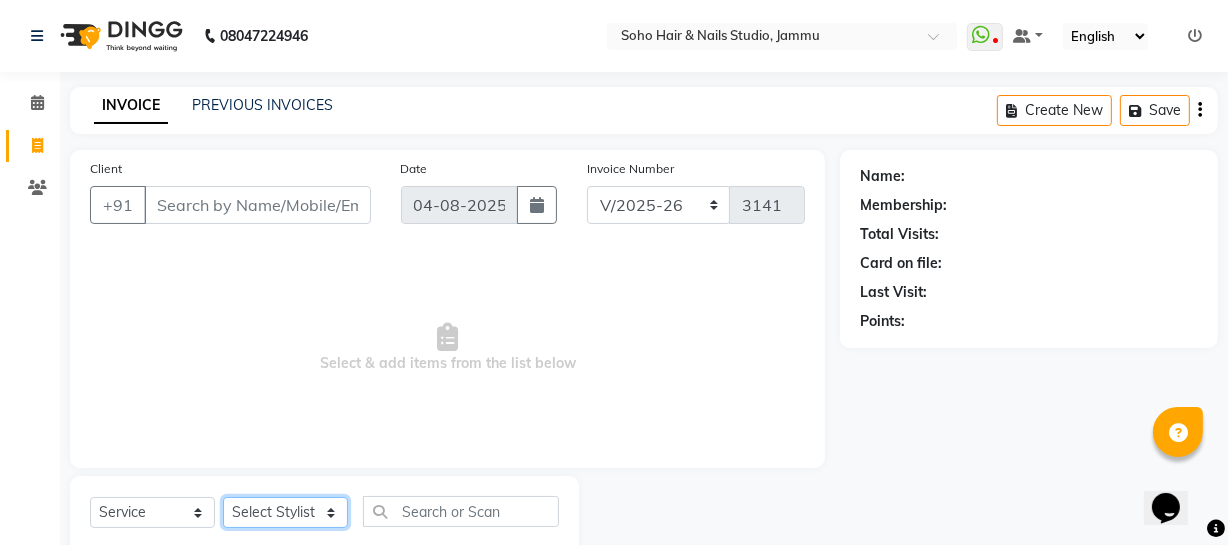 click on "Select Stylist Abhishek Kohli Adhamya Bamotra Amit Anita Kumari Arun Sain Avijit Das Bhabesh Dipanker  Harman Kevi  Komal Lakshya Dogra Meenakshi Jamwal Mitu Neha Nicky Nishant Swalia Nitin Reception Rose  Ruth Sahil sameer Sanjay Saurav pedi Saurav SAM Shameem Sharan Sorabh Salmani Vicky VISHAL DOGRA" 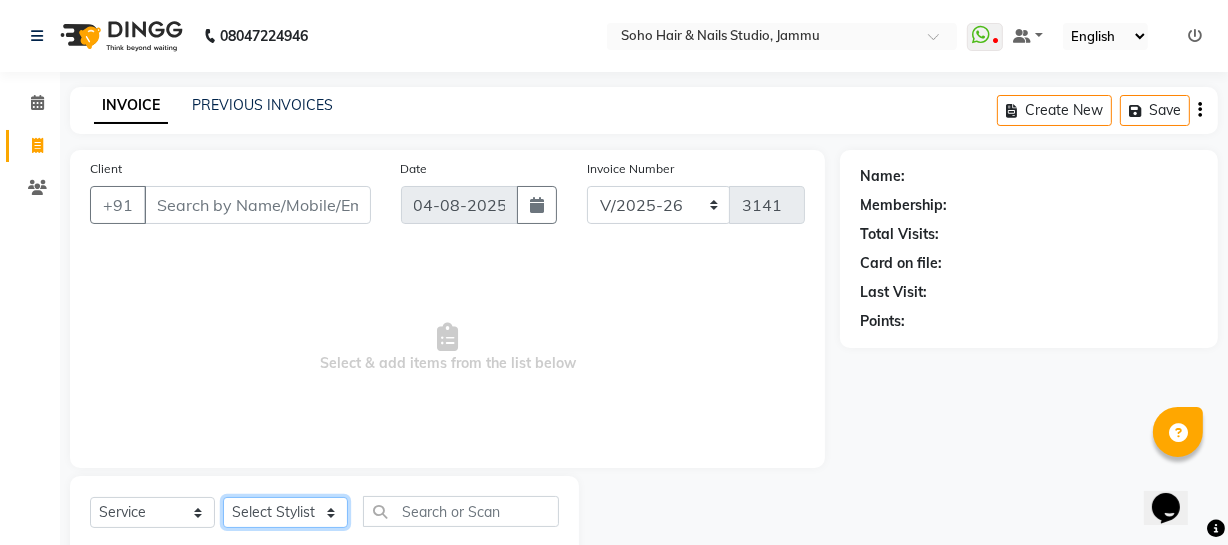select on "30406" 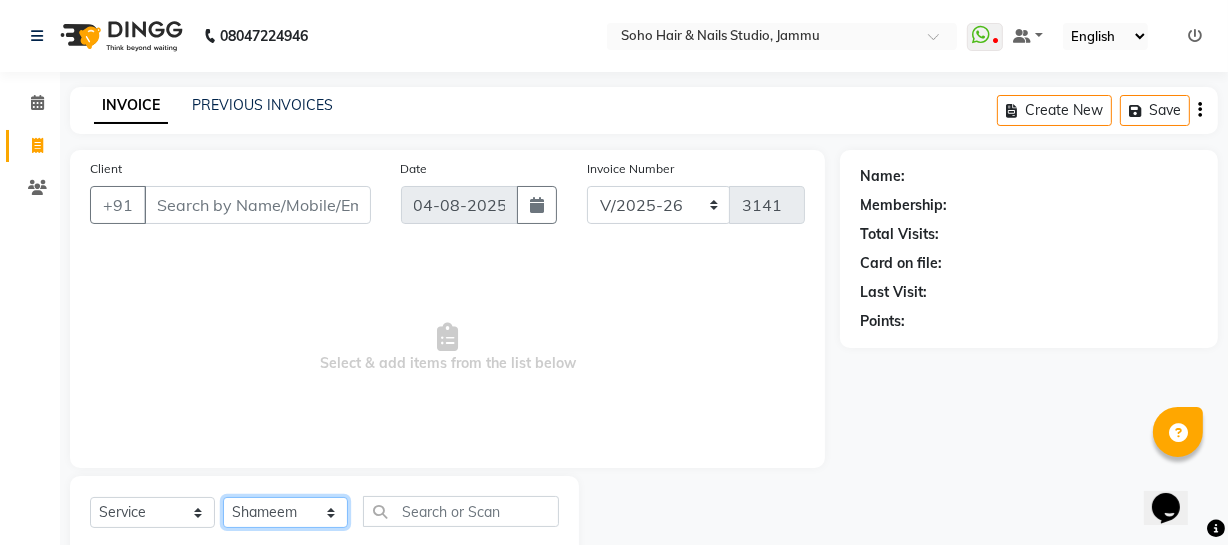 click on "Select Stylist Abhishek Kohli Adhamya Bamotra Amit Anita Kumari Arun Sain Avijit Das Bhabesh Dipanker  Harman Kevi  Komal Lakshya Dogra Meenakshi Jamwal Mitu Neha Nicky Nishant Swalia Nitin Reception Rose  Ruth Sahil sameer Sanjay Saurav pedi Saurav SAM Shameem Sharan Sorabh Salmani Vicky VISHAL DOGRA" 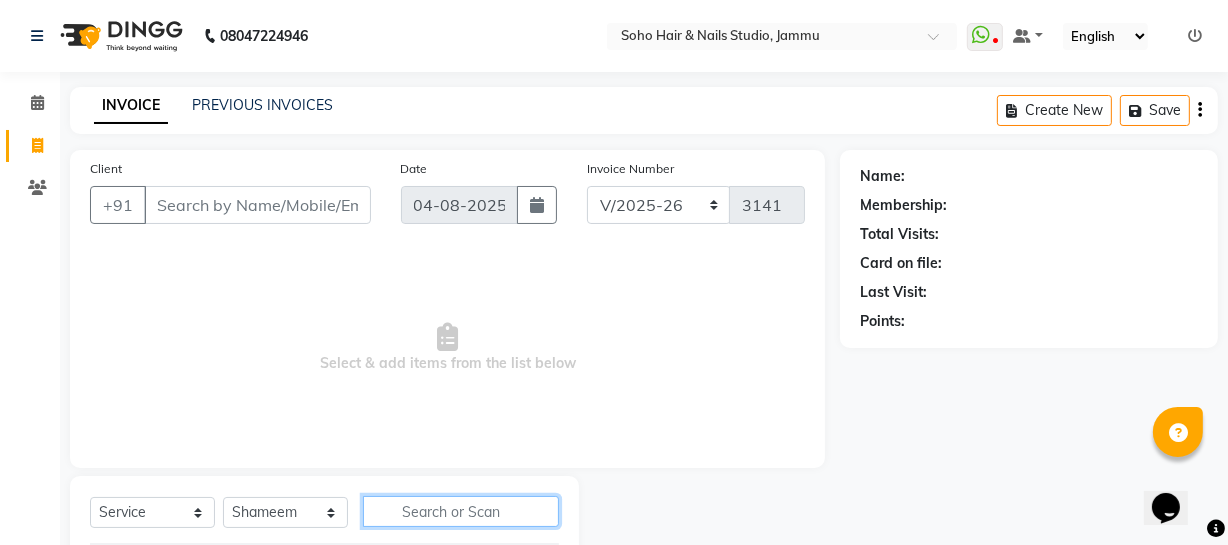 drag, startPoint x: 515, startPoint y: 519, endPoint x: 503, endPoint y: 491, distance: 30.463093 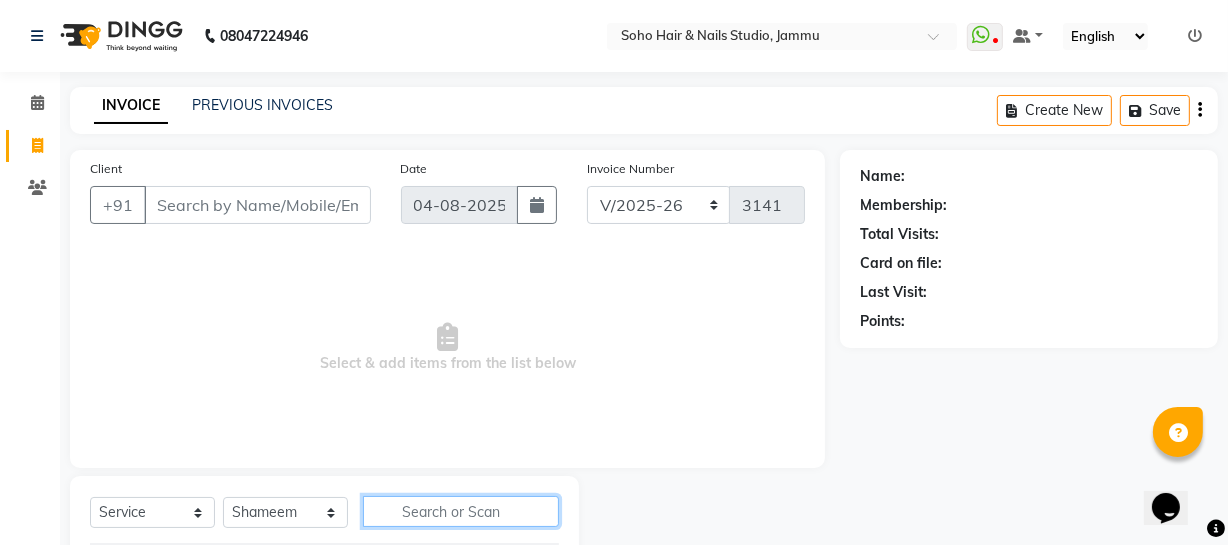 click 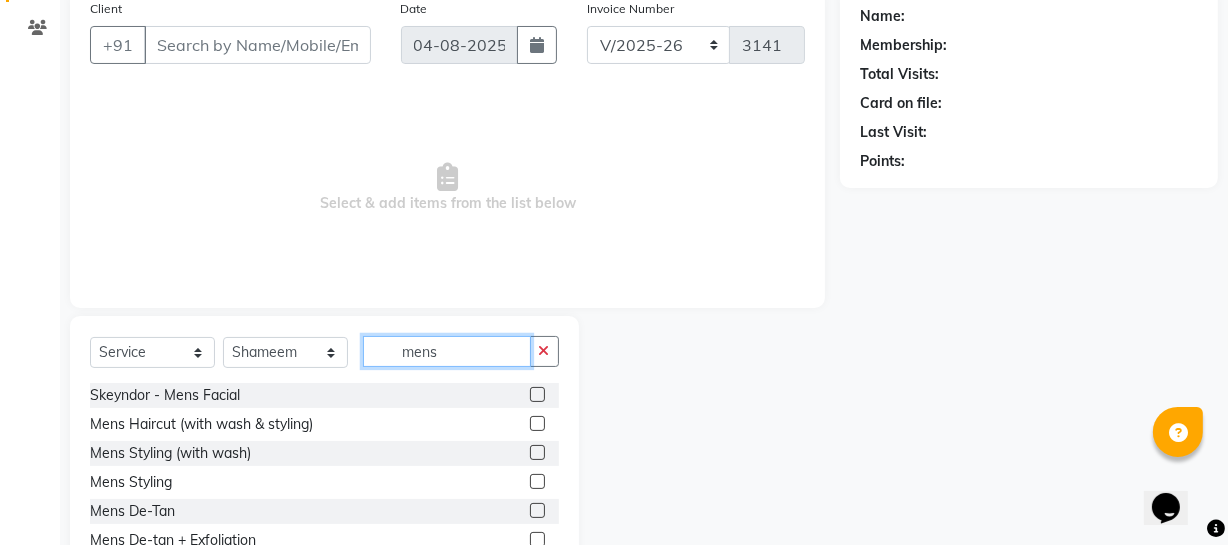 scroll, scrollTop: 181, scrollLeft: 0, axis: vertical 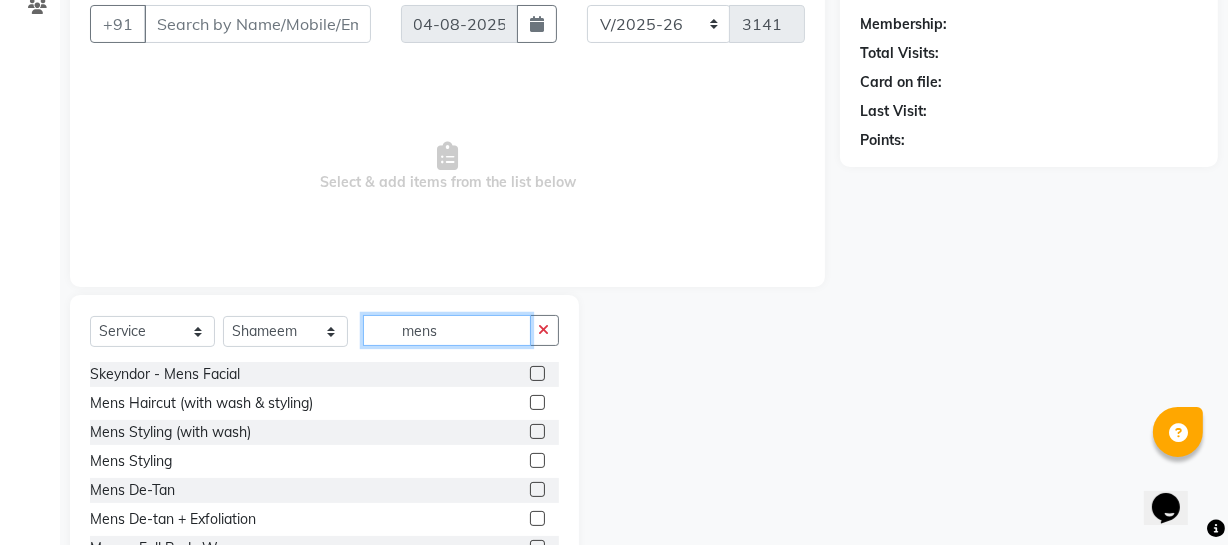 type on "mens" 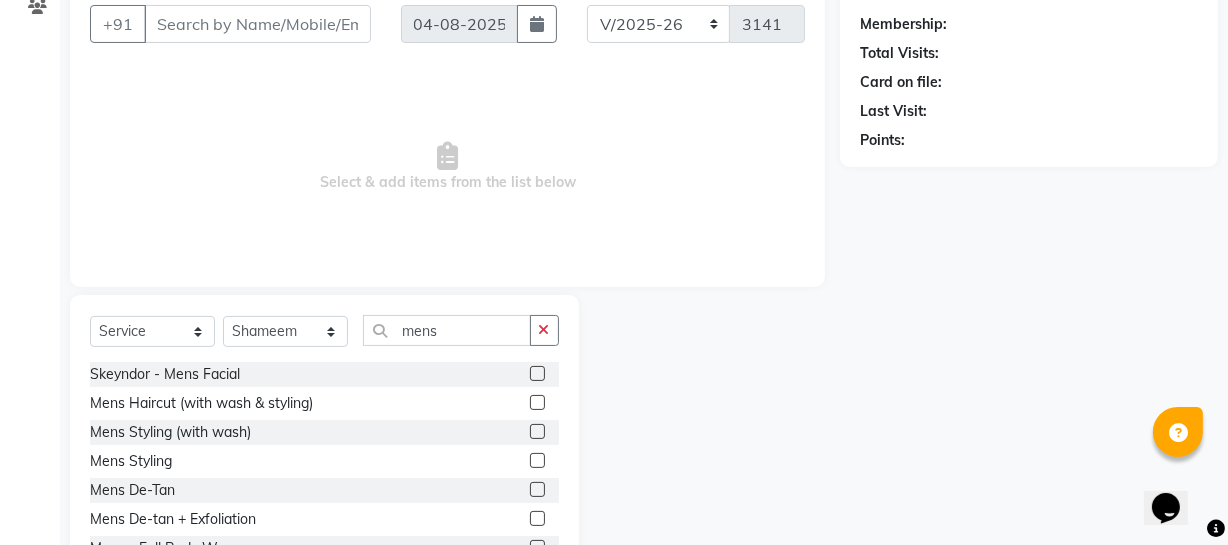 click on "Mens Haircut (with wash & styling)" 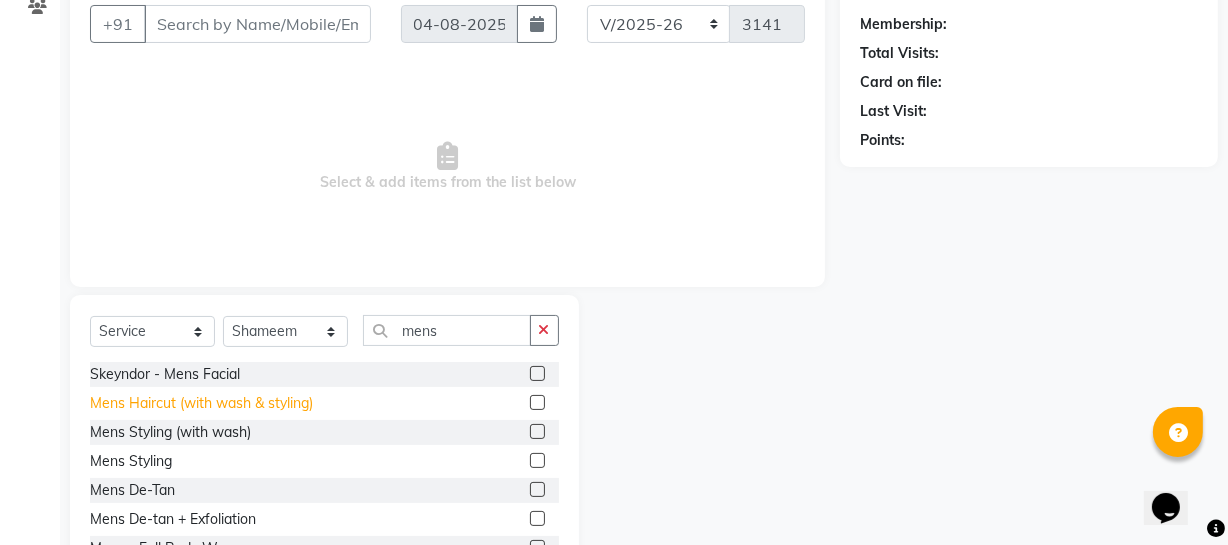 click on "Mens Haircut (with wash & styling)" 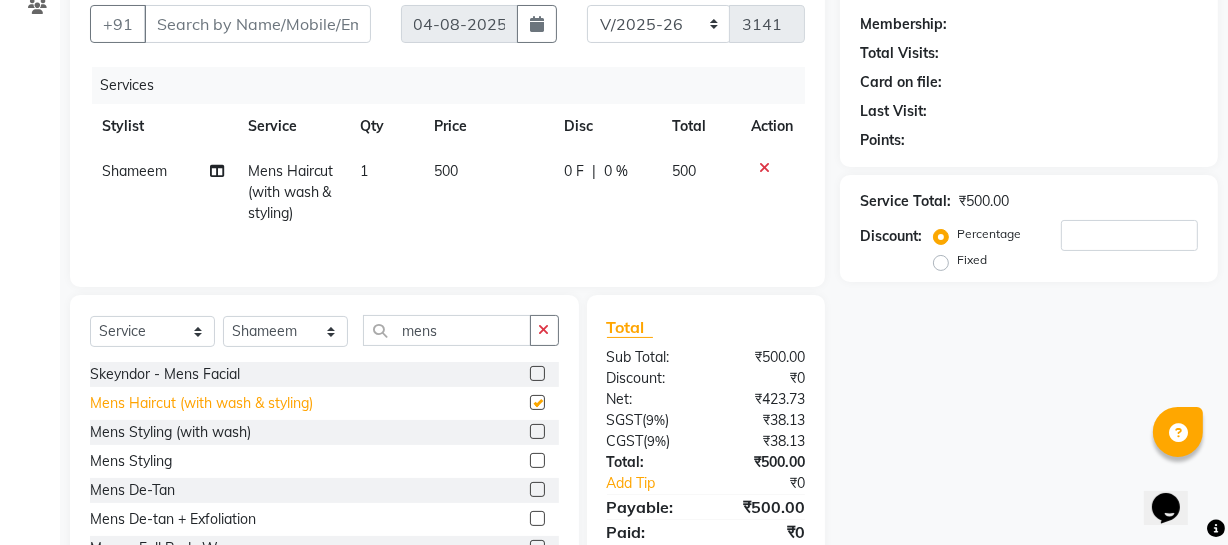 checkbox on "false" 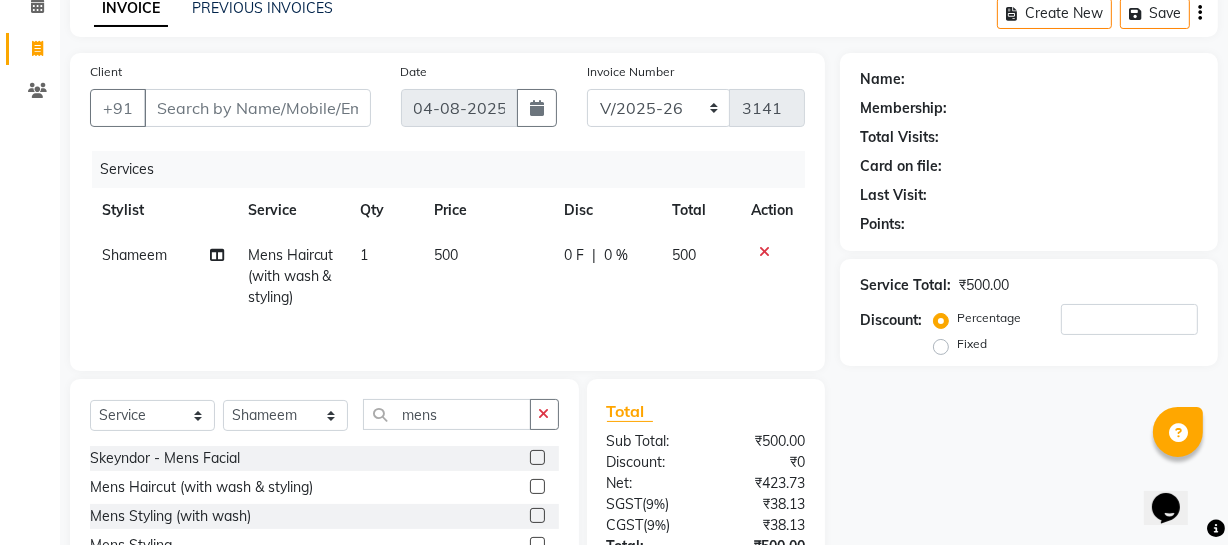 scroll, scrollTop: 0, scrollLeft: 0, axis: both 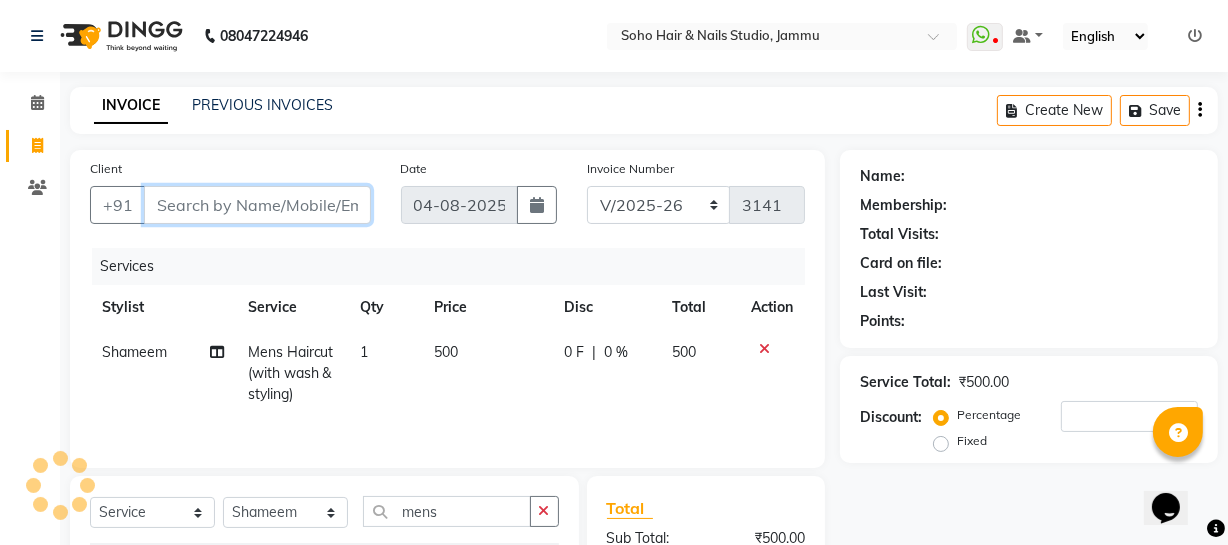 click on "Client" at bounding box center (257, 205) 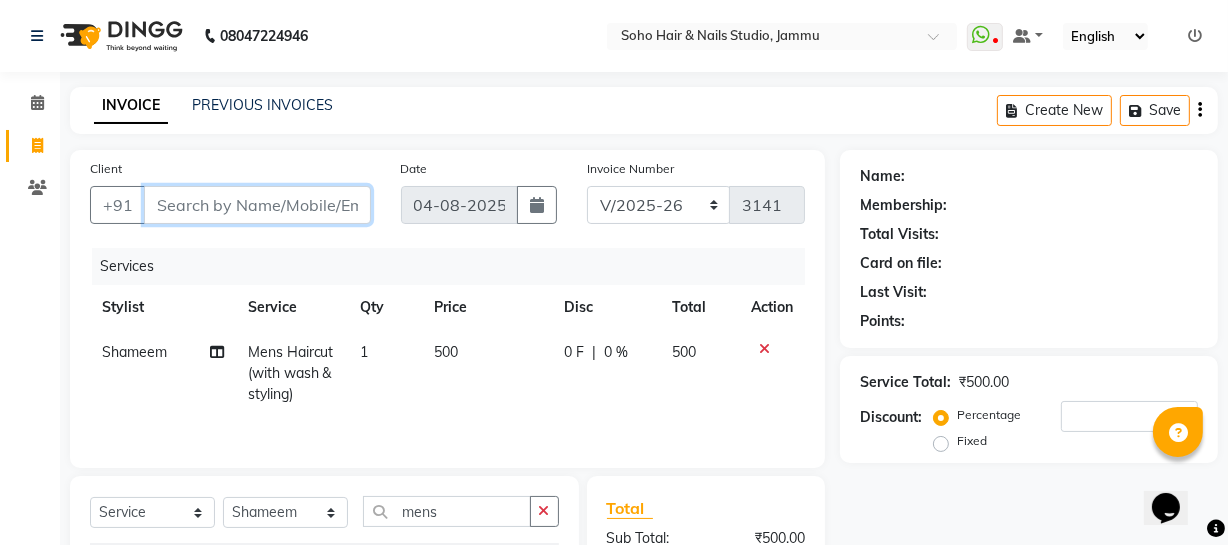 type on "9" 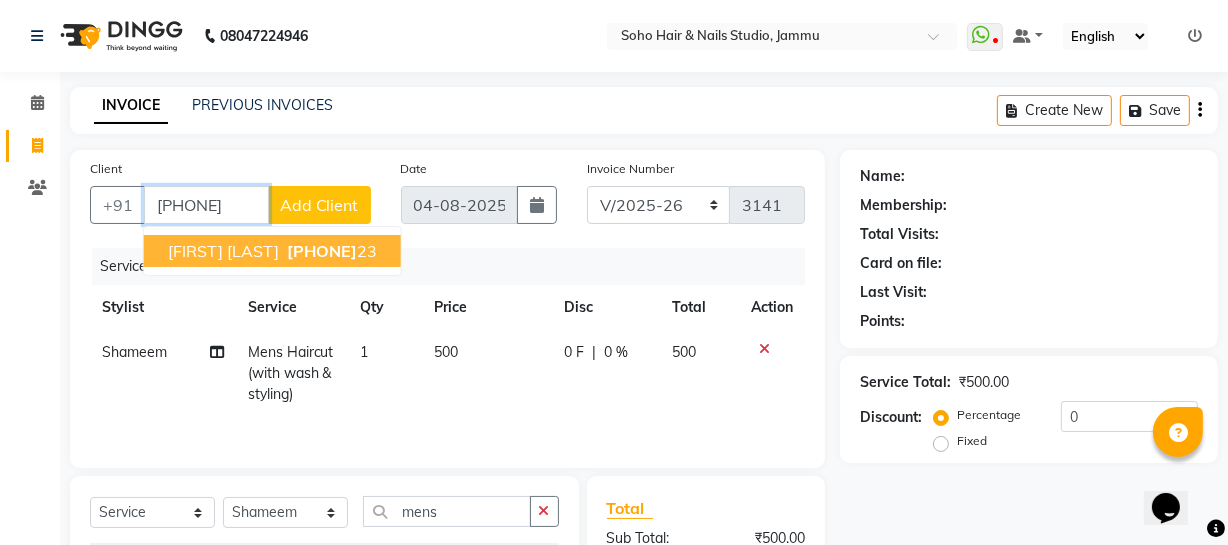 click on "[PHONE]" at bounding box center [322, 251] 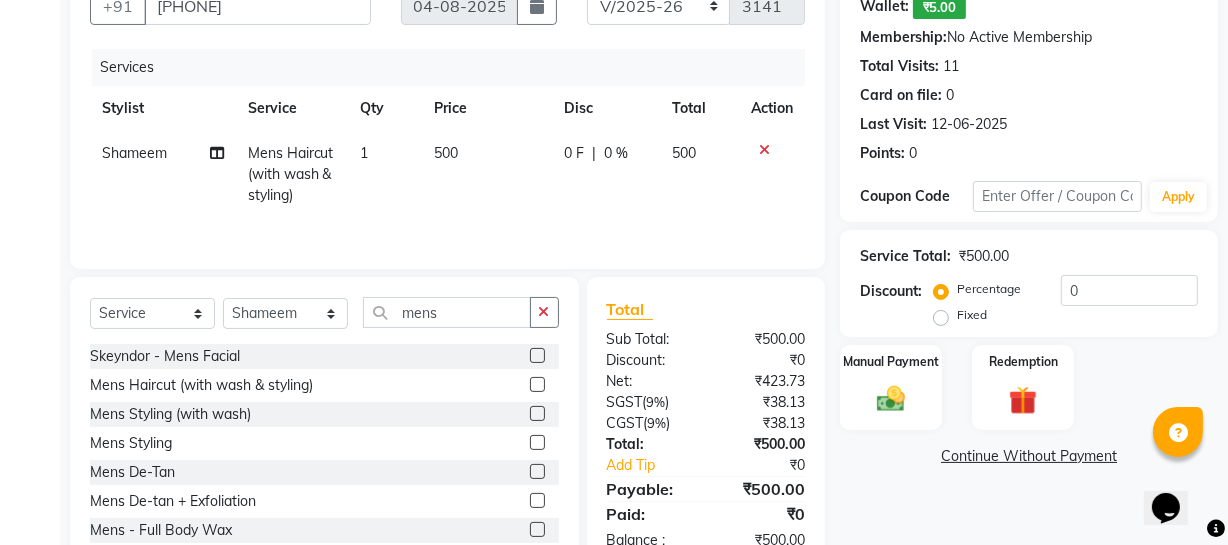 scroll, scrollTop: 257, scrollLeft: 0, axis: vertical 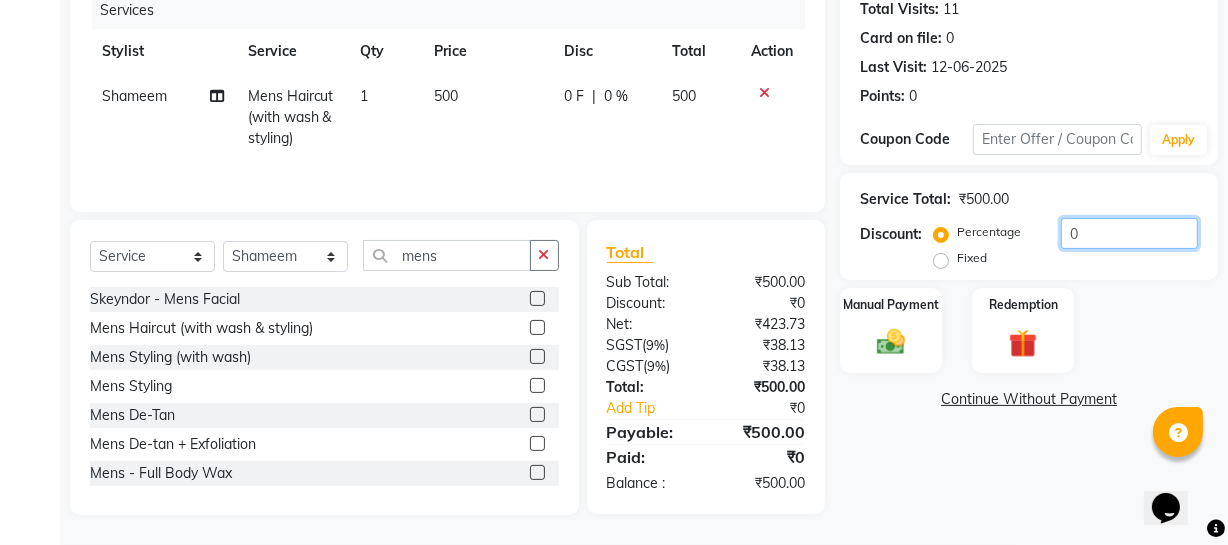 drag, startPoint x: 1110, startPoint y: 229, endPoint x: 566, endPoint y: 305, distance: 549.28314 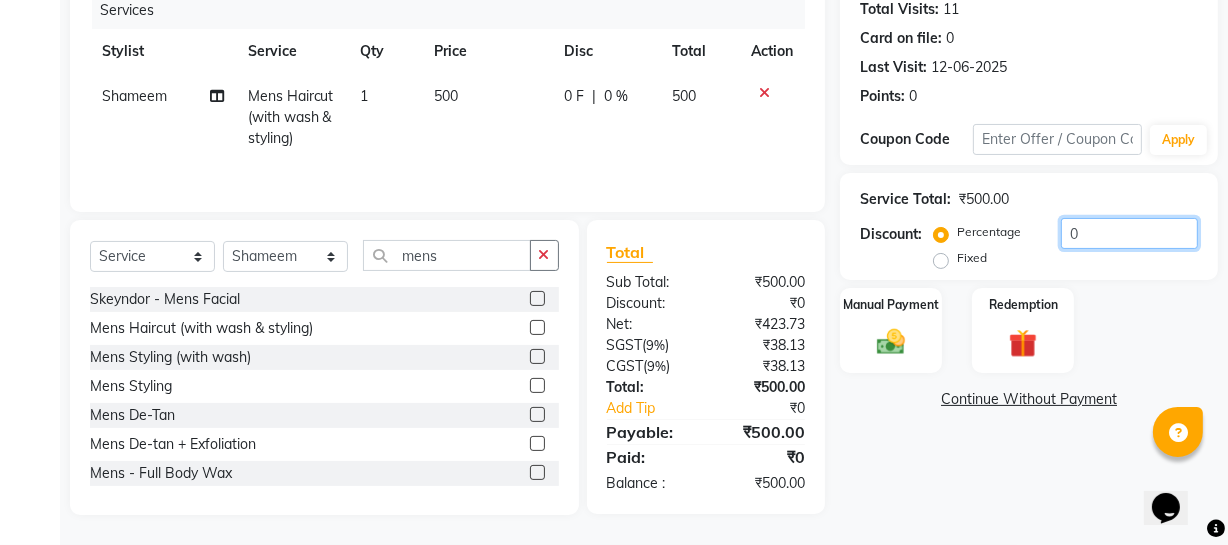 click on "Client +91 [PHONE] Date 04-08-2025 Invoice Number Red/2025-26 V/2025 V/2025-26 3141 Services Stylist Service Qty Price Disc Total Action Shameem Mens Haircut (with wash & styling) 1 500 0 F | 0 % 500 Select Service Product Membership Package Voucher Prepaid Gift Card Select Stylist Abhishek Kohli Adhamya Bamotra Amit Anita Kumari Arun Sain Avijit Das Bhabesh Dipanker Harman Kevi Komal Lakshya Dogra Meenakshi Jamwal Mitu Neha Nicky Nishant Swalia Nitin Reception Rose Ruth Sahil [FIRST] Sanjay Saurav pedi Saurav SAM Shameem Sharan Sorabh Salmani Vicky VISHAL DOGRA mens Skeyndor - Mens Facial Mens Haircut (with wash & styling) Mens Styling (with wash) Mens Styling Mens De-Tan Mens De-tan + Exfoliation Mens - Full Body Wax Mens - Arms Wax Mens - Legs Wax Mens - Under Arms Wax Mens - Front Wax Mens - Back Wax Hair Keratin - Mens Hair Smoothening - Mens Hair Botox - Mens Nanoplastia - Mens KeraSmooth - Mens Root Touchup - Mens Global Hair Colour - Mens Highlights - Mens Total ₹0 (" 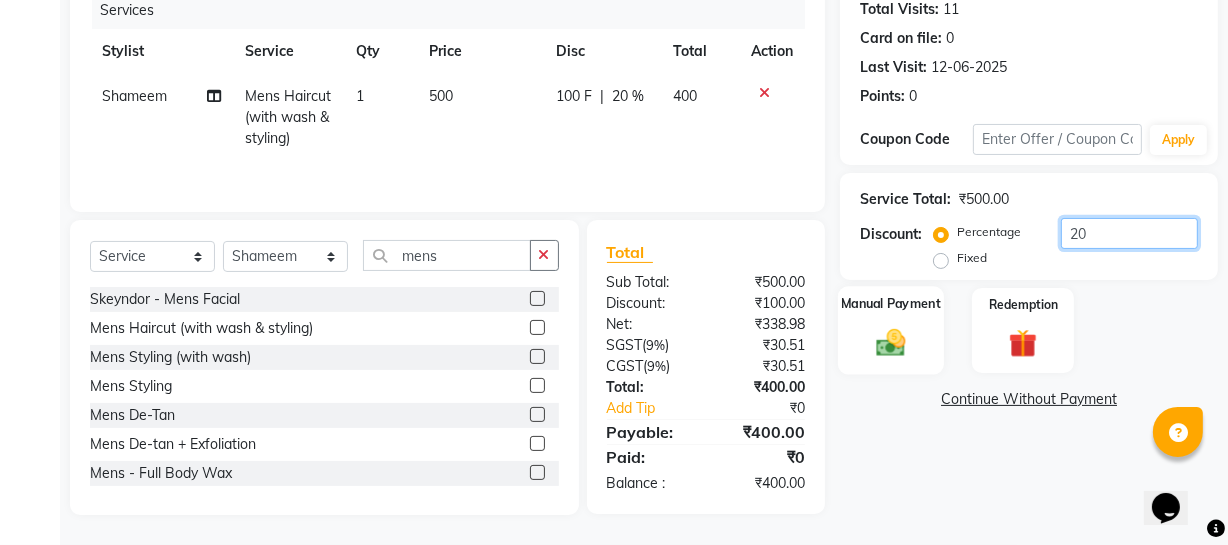type on "20" 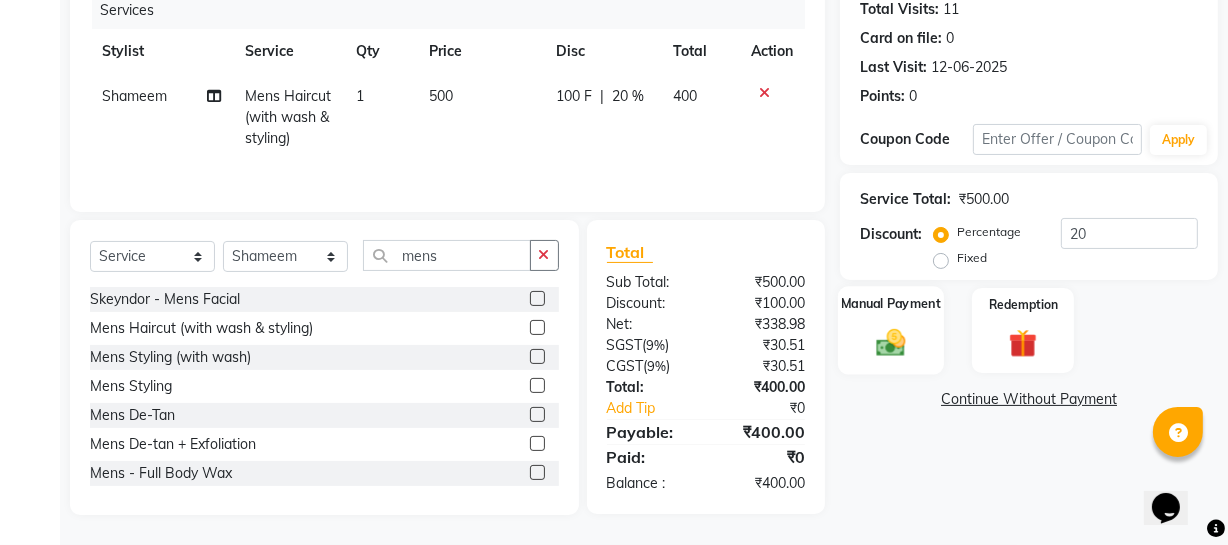 click on "Manual Payment" 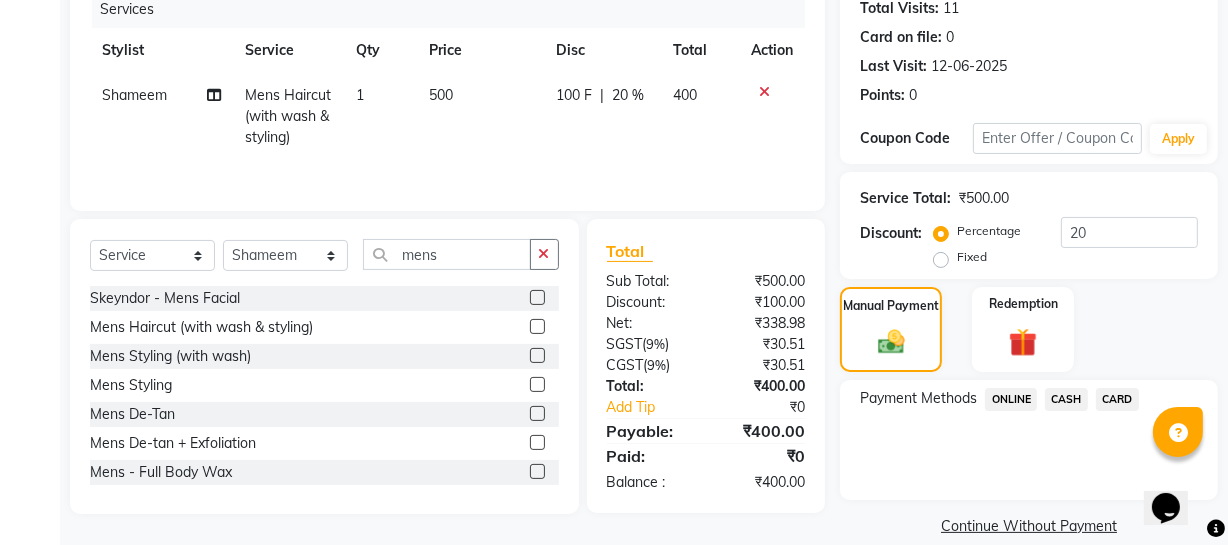 click on "CASH" 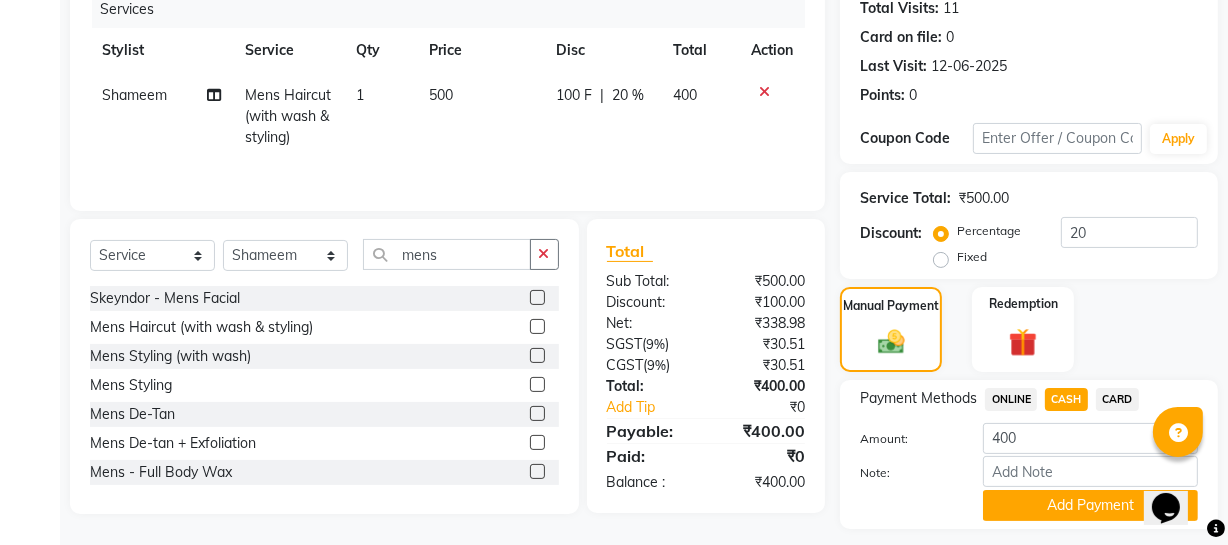 click on "Note:" 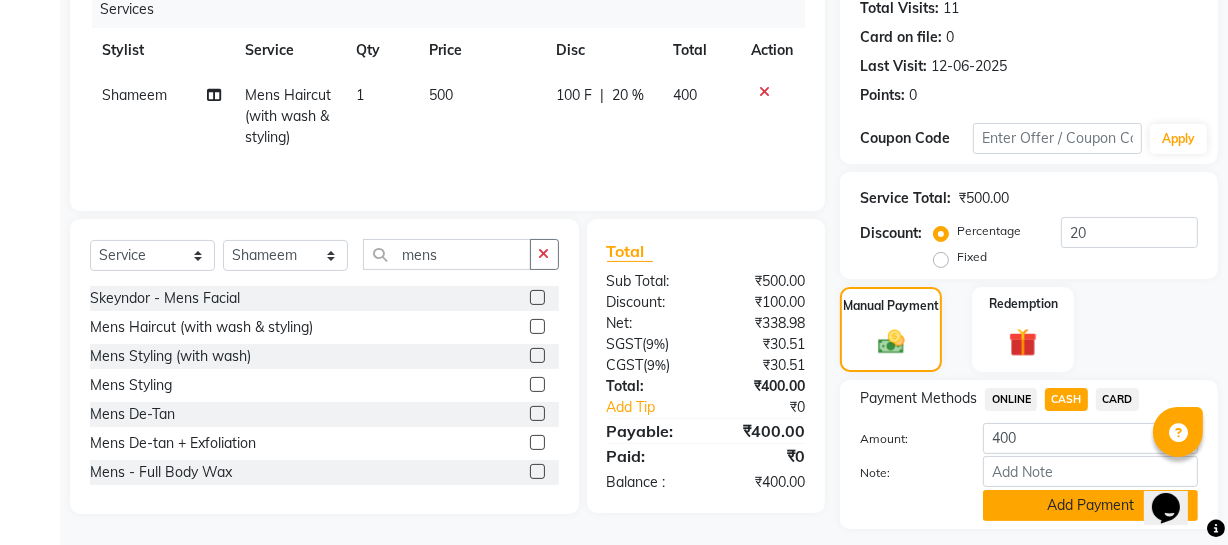 click on "Add Payment" 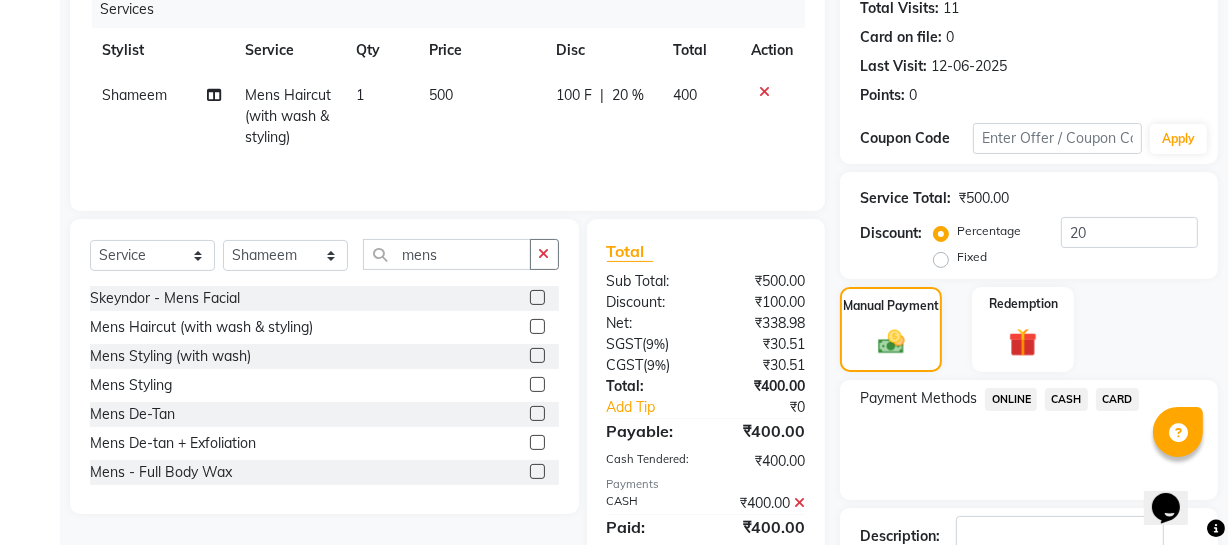 scroll, scrollTop: 395, scrollLeft: 0, axis: vertical 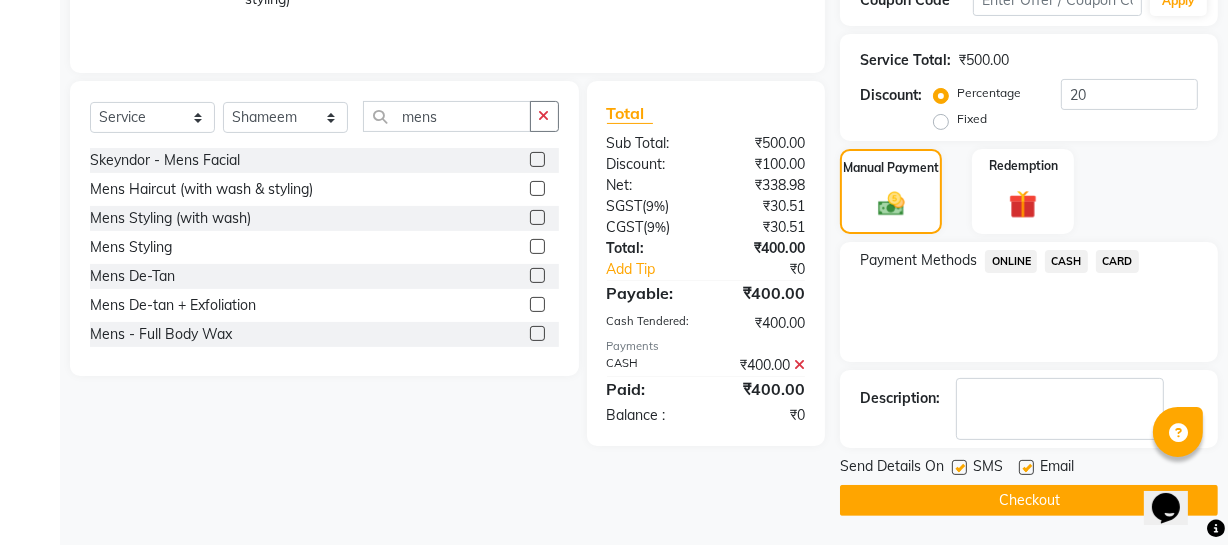 click on "Checkout" 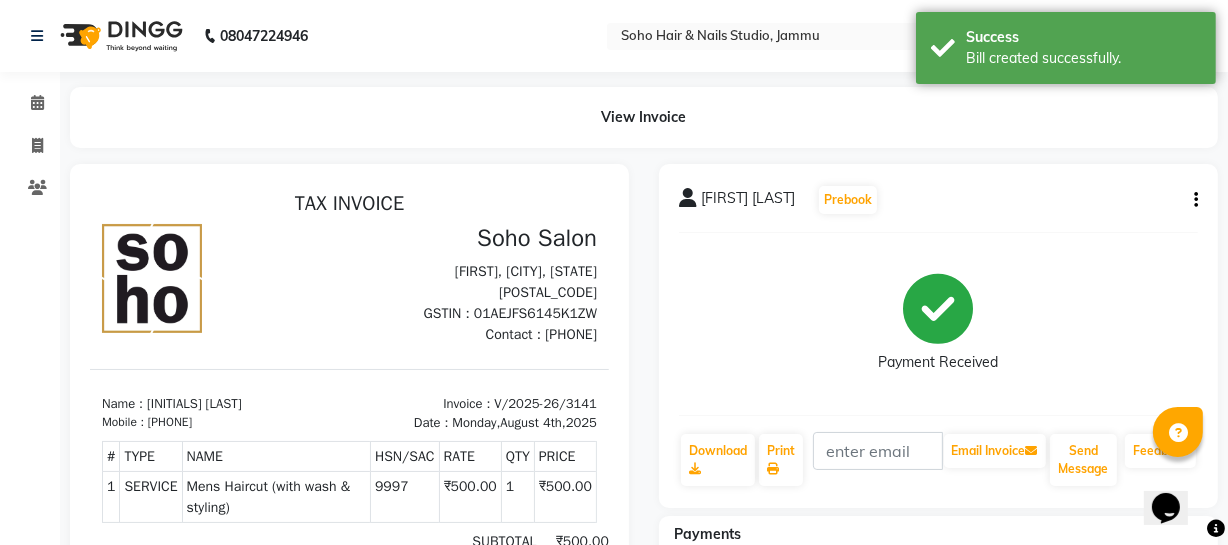 scroll, scrollTop: 0, scrollLeft: 0, axis: both 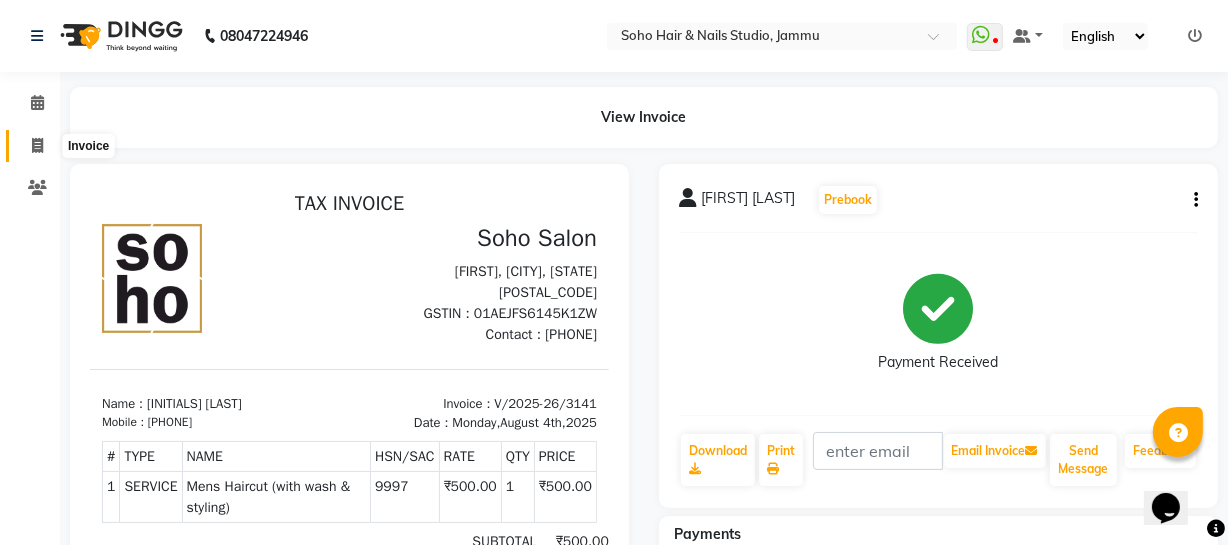 click 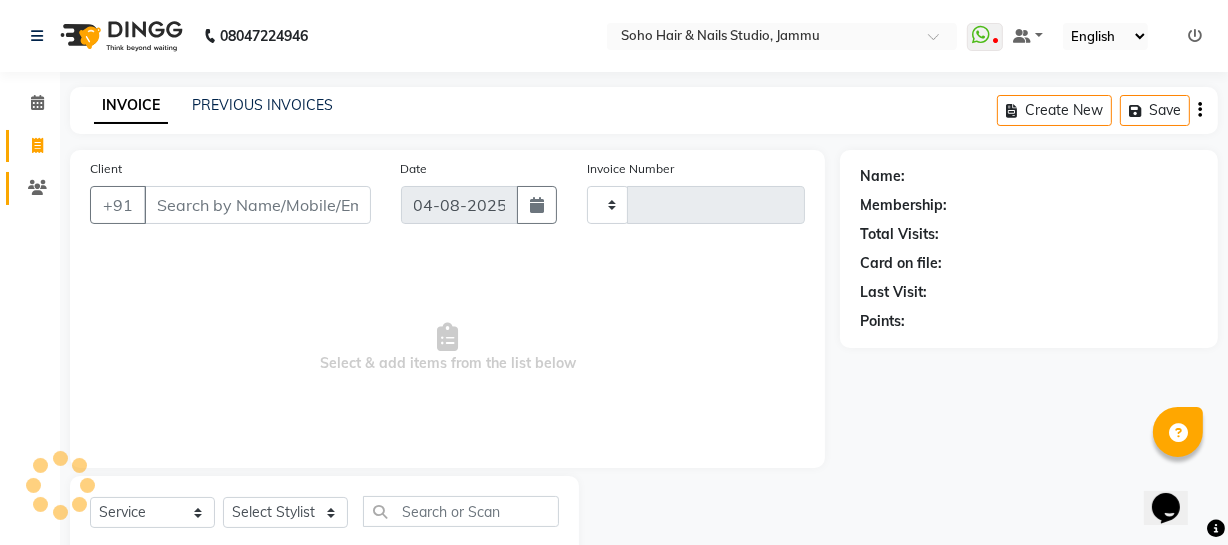 scroll, scrollTop: 57, scrollLeft: 0, axis: vertical 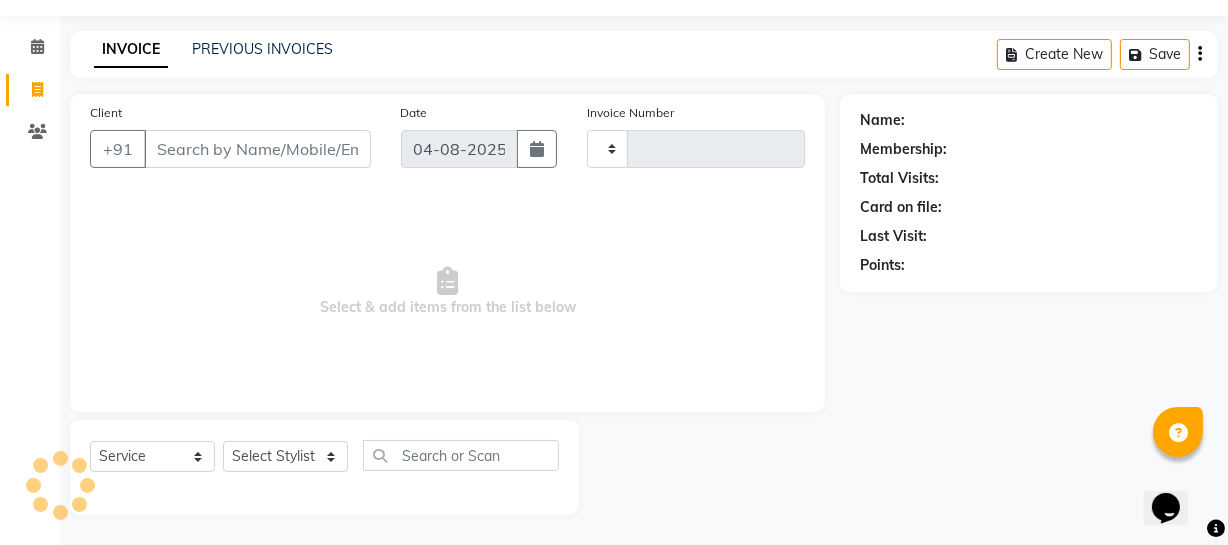 type on "3142" 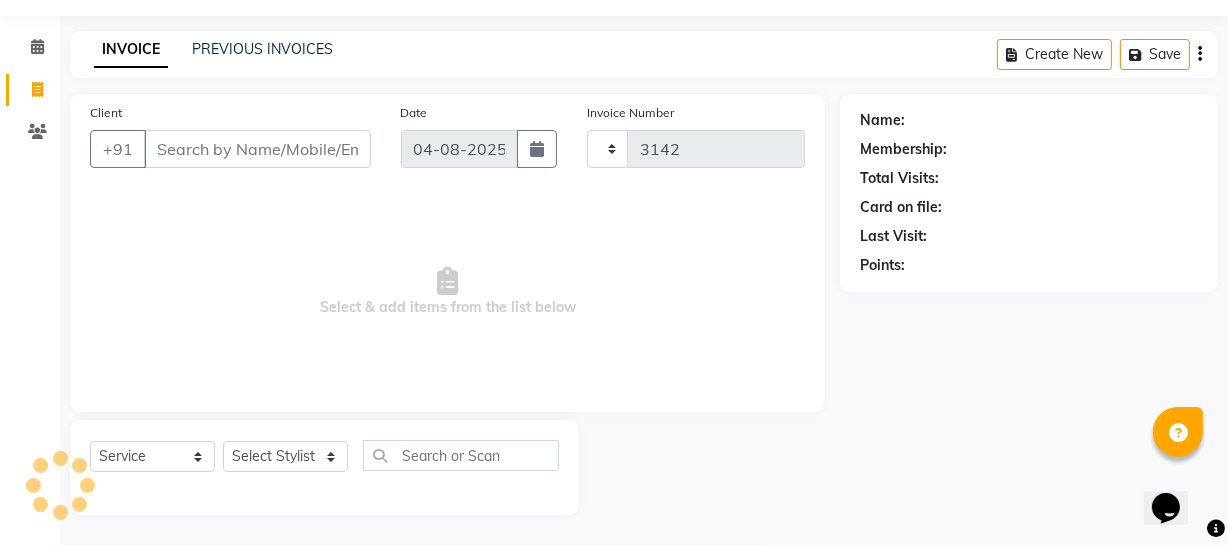 select on "735" 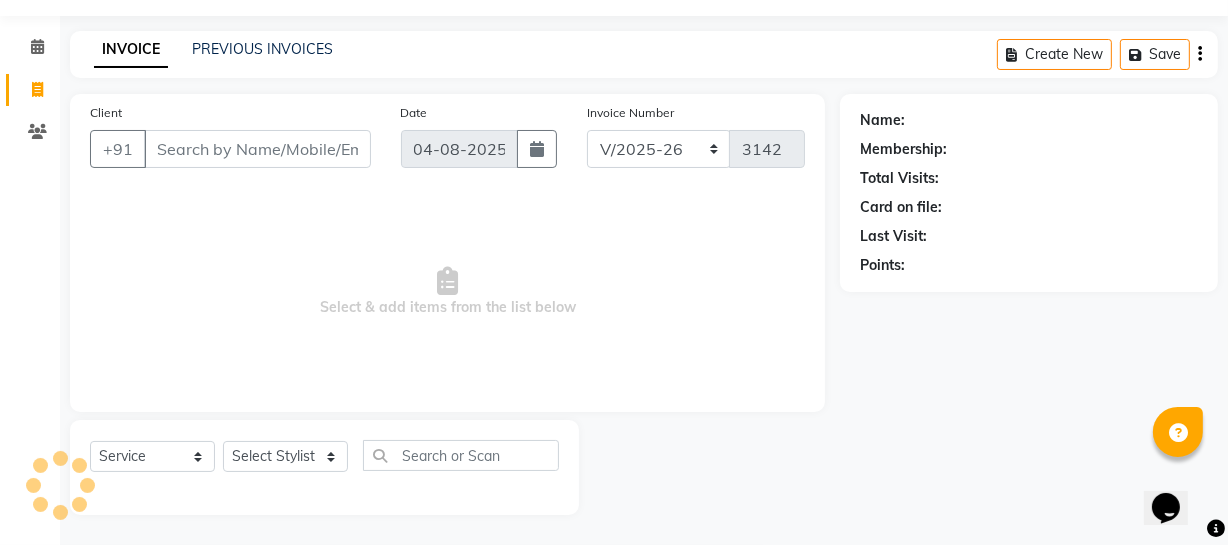 select on "membership" 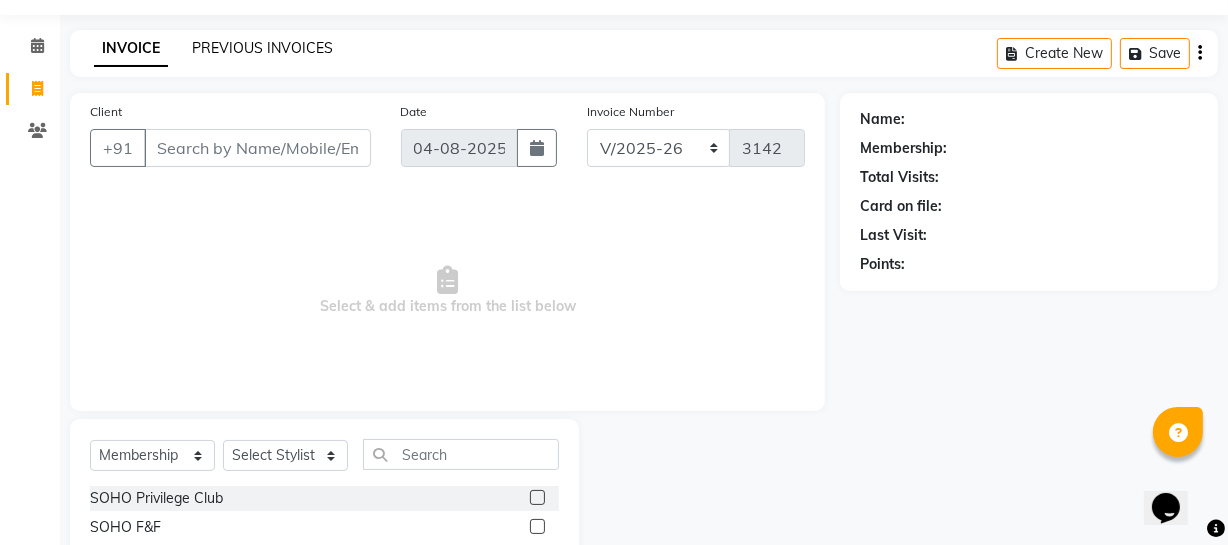click on "PREVIOUS INVOICES" 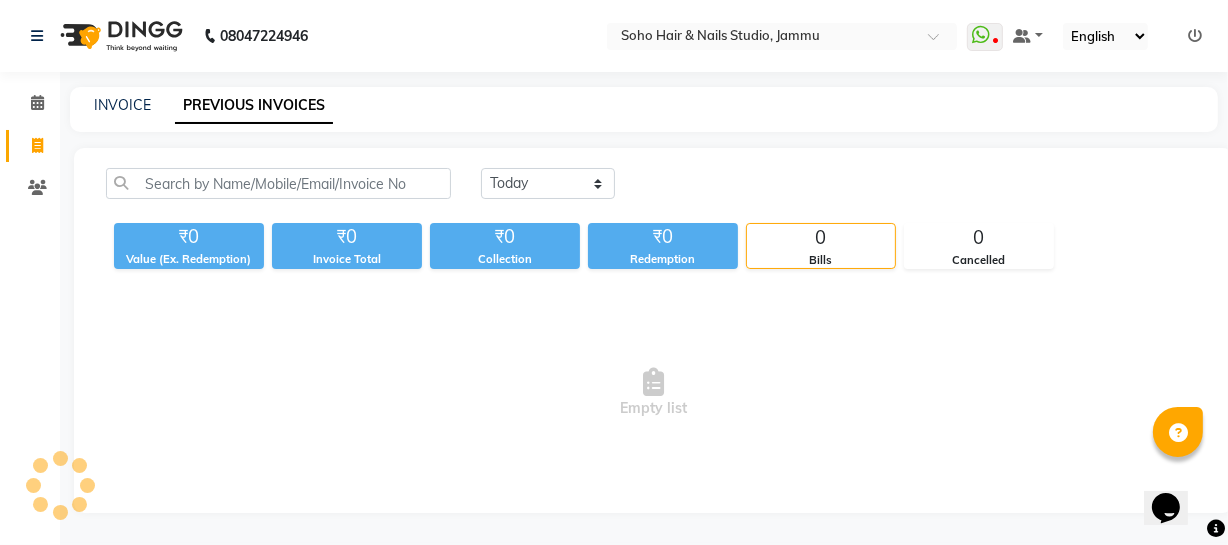 scroll, scrollTop: 0, scrollLeft: 0, axis: both 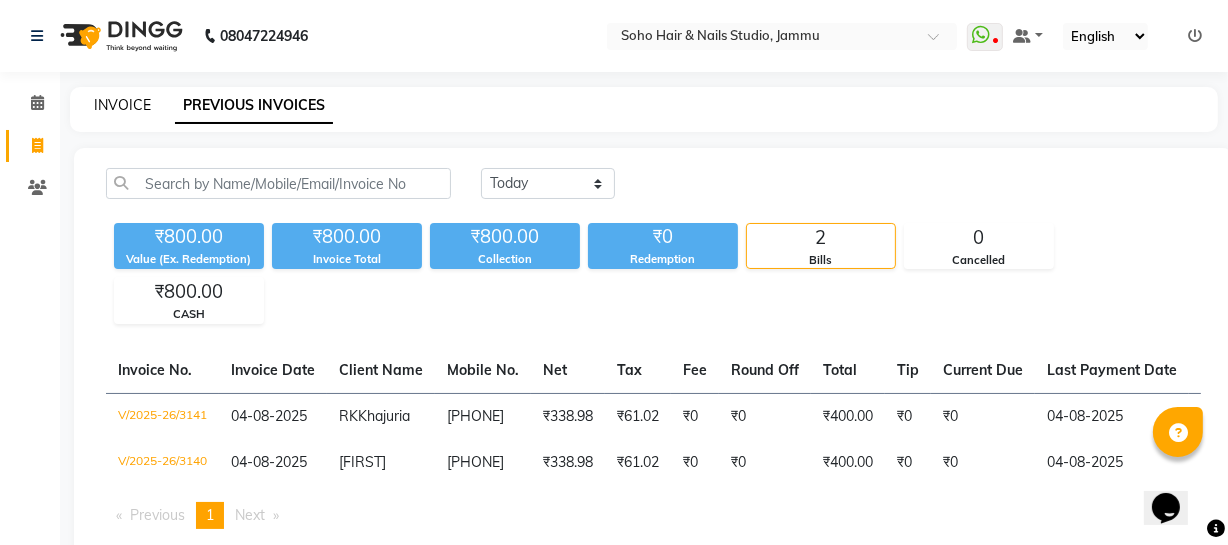 click on "INVOICE" 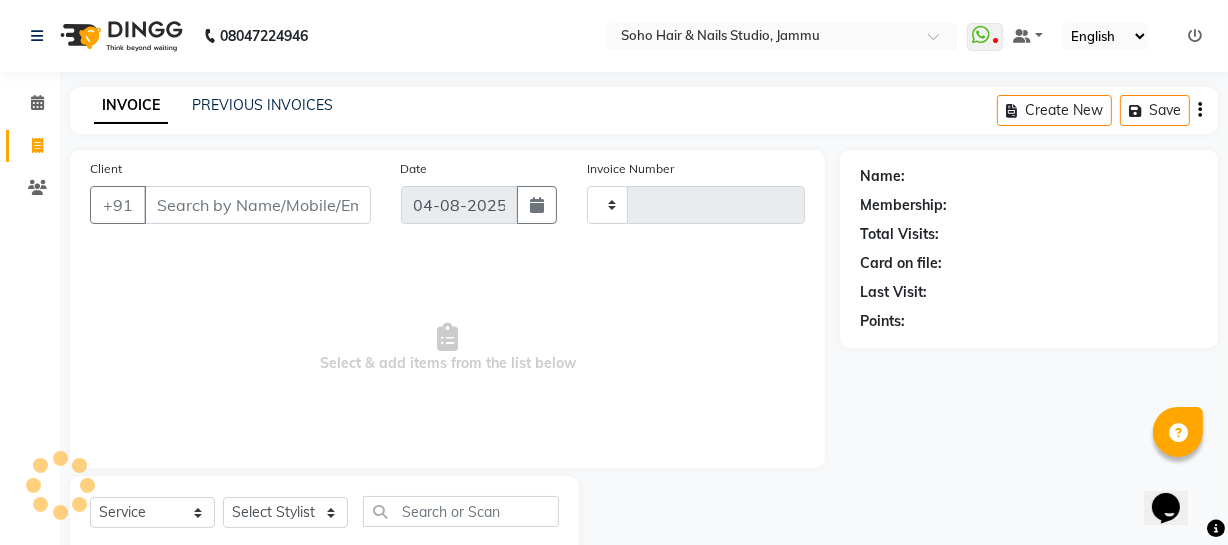 scroll, scrollTop: 57, scrollLeft: 0, axis: vertical 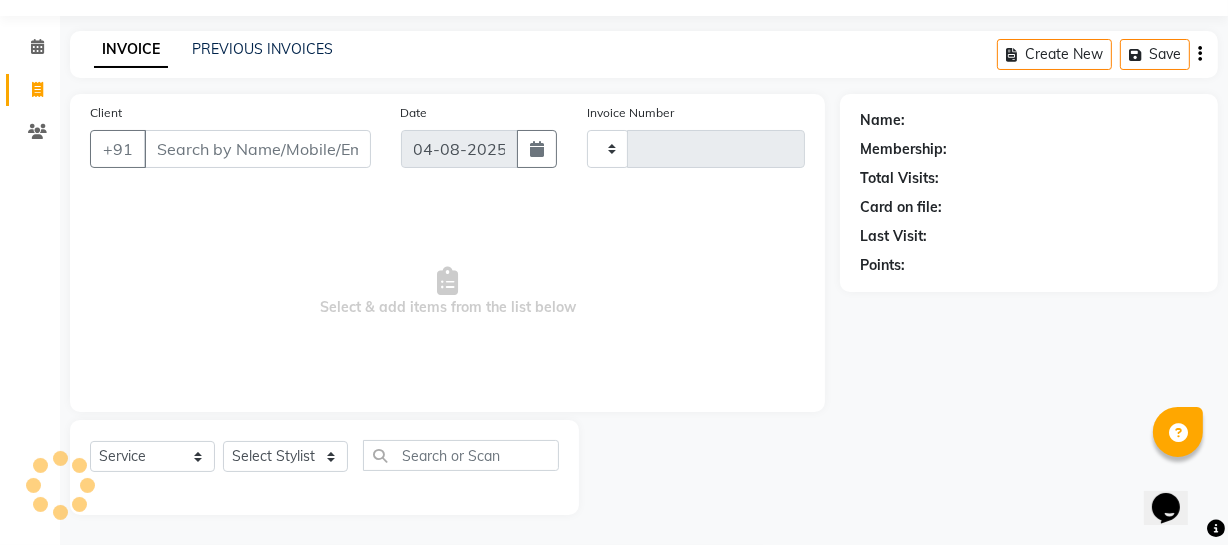 type on "3142" 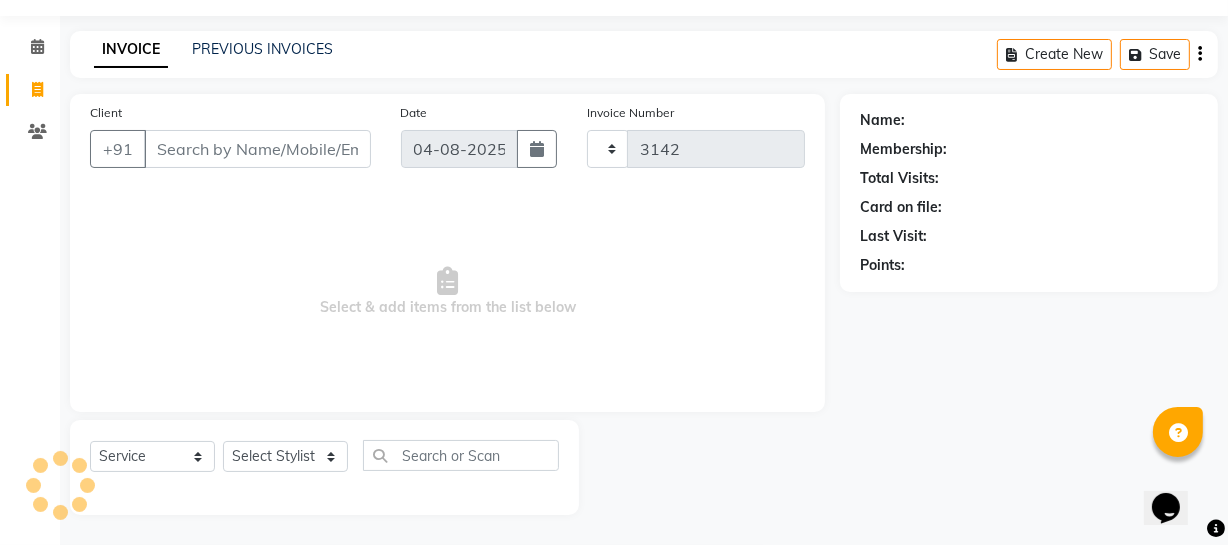 select on "735" 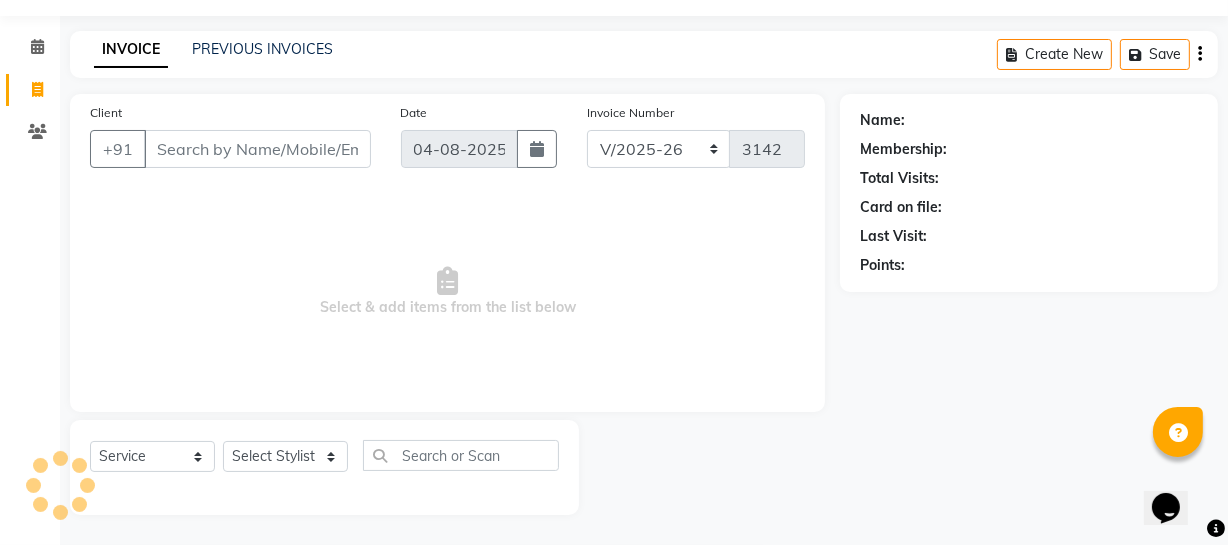 select on "membership" 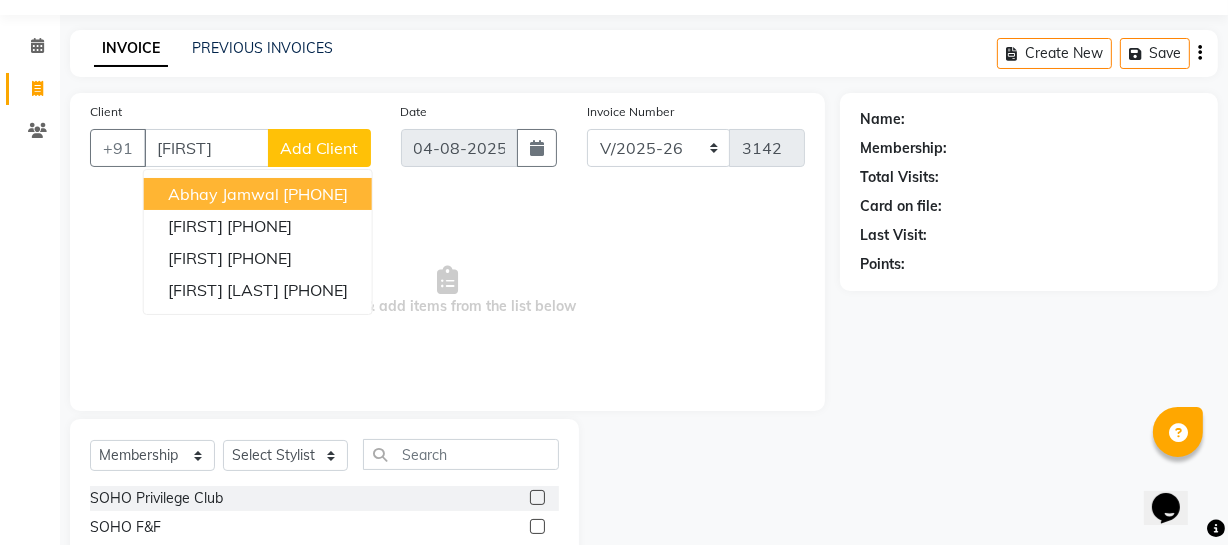 click on "Abhay Jamwal" at bounding box center (223, 194) 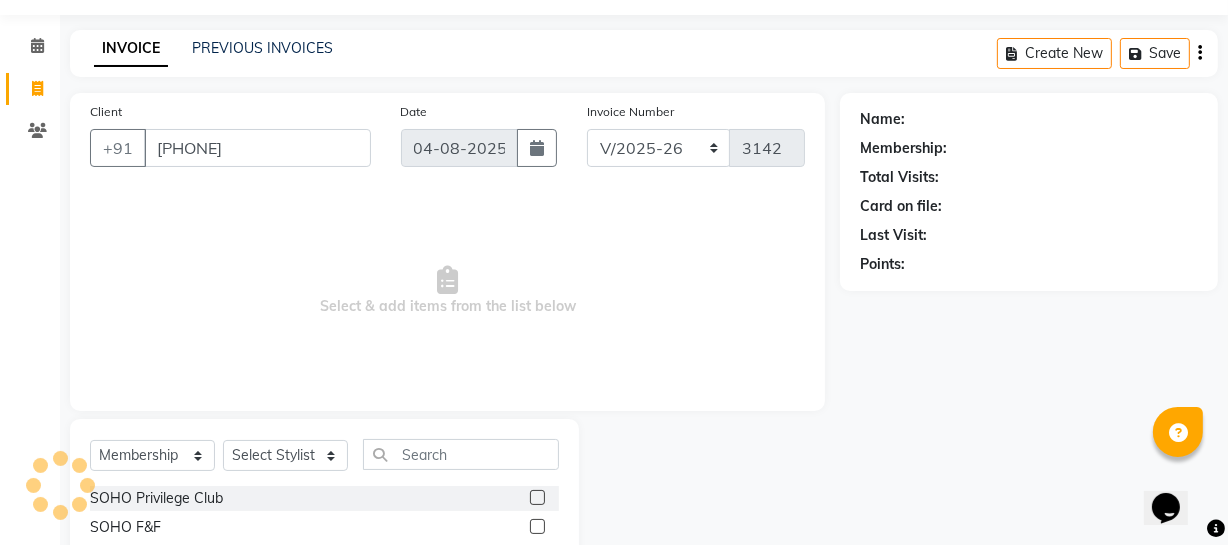 type on "[PHONE]" 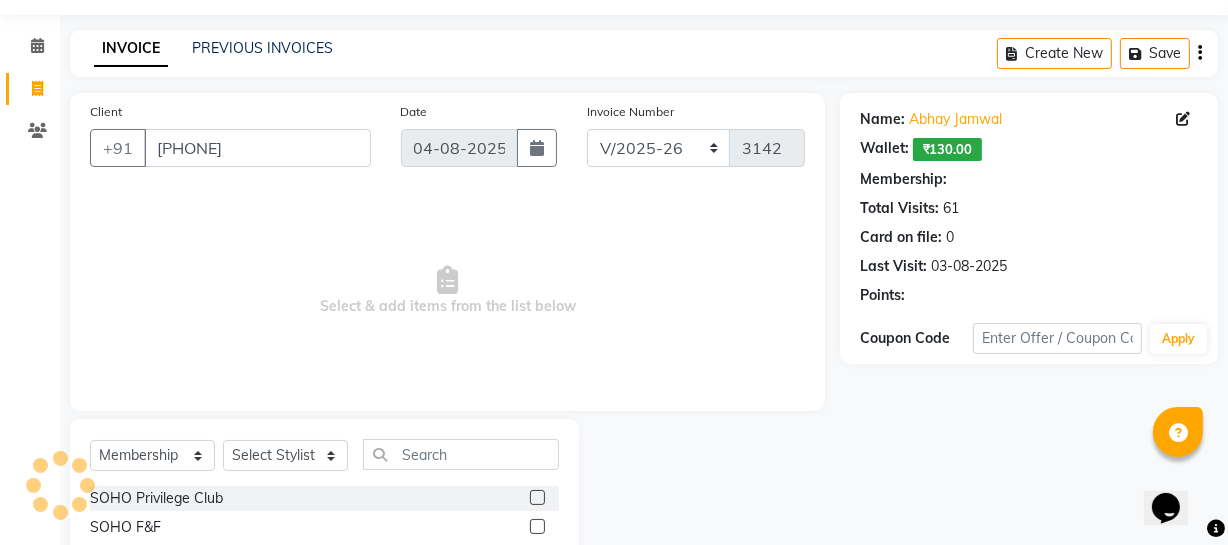 select on "1: Object" 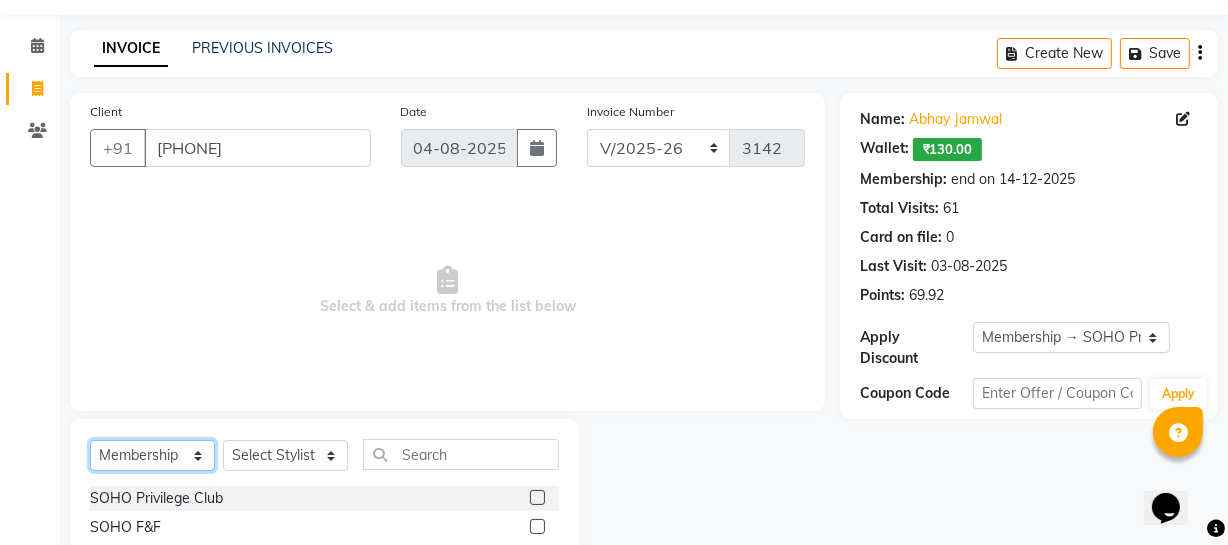 click on "Select  Service  Product  Membership  Package Voucher Prepaid Gift Card" 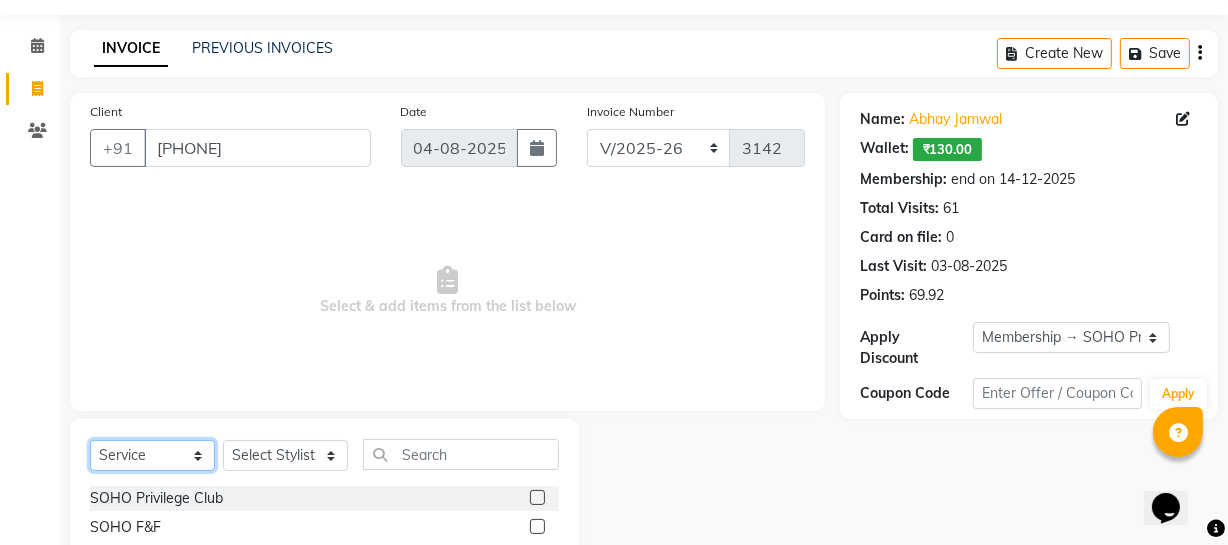 click on "Select  Service  Product  Membership  Package Voucher Prepaid Gift Card" 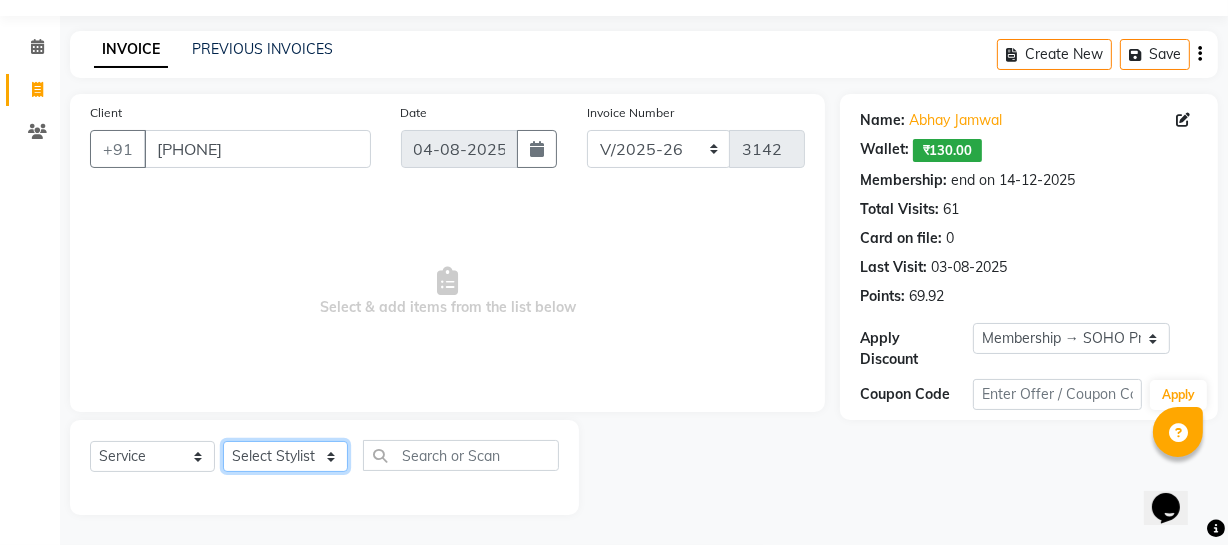 click on "Select Stylist Abhishek Kohli Adhamya Bamotra Amit Anita Kumari Arun Sain Avijit Das Bhabesh Dipanker  Harman Kevi  Komal Lakshya Dogra Meenakshi Jamwal Mitu Neha Nicky Nishant Swalia Nitin Reception Rose  Ruth Sahil sameer Sanjay Saurav pedi Saurav SAM Shameem Sharan Sorabh Salmani Vicky VISHAL DOGRA" 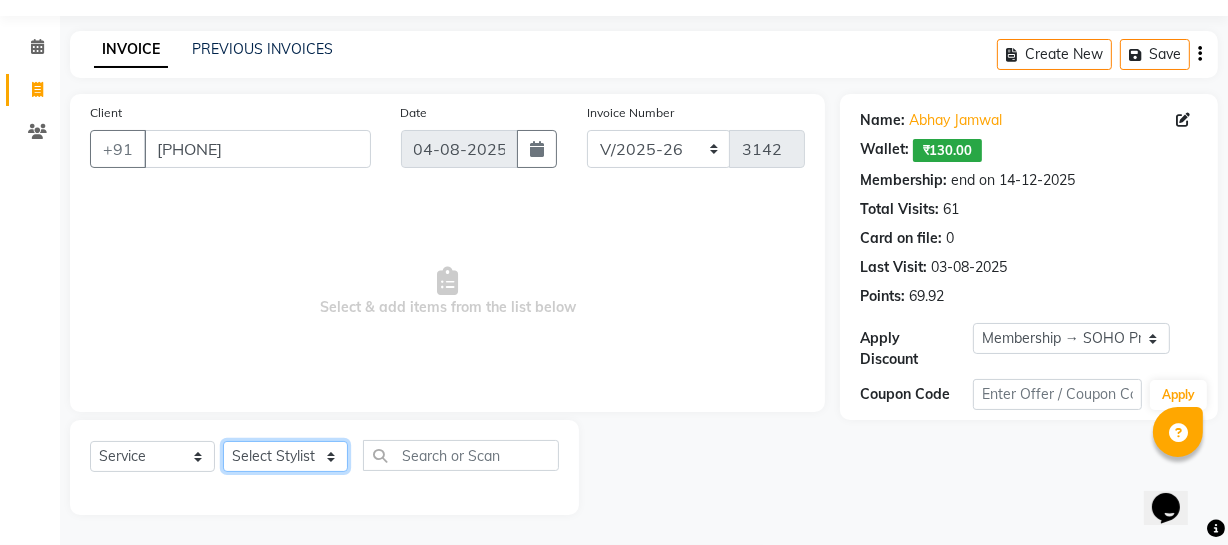 select on "28501" 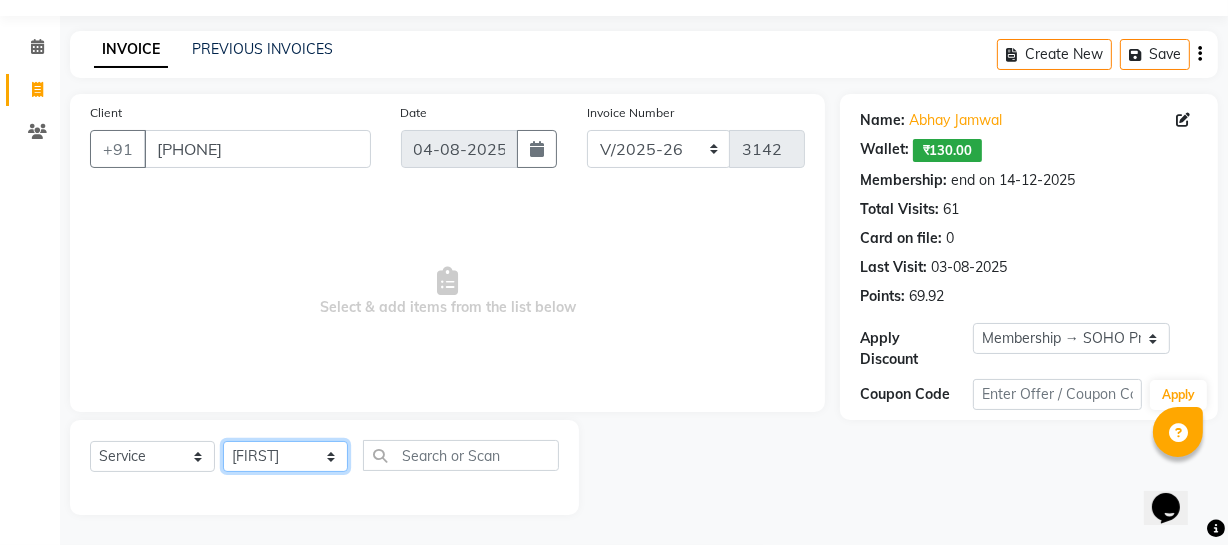 click on "Select Stylist Abhishek Kohli Adhamya Bamotra Amit Anita Kumari Arun Sain Avijit Das Bhabesh Dipanker  Harman Kevi  Komal Lakshya Dogra Meenakshi Jamwal Mitu Neha Nicky Nishant Swalia Nitin Reception Rose  Ruth Sahil sameer Sanjay Saurav pedi Saurav SAM Shameem Sharan Sorabh Salmani Vicky VISHAL DOGRA" 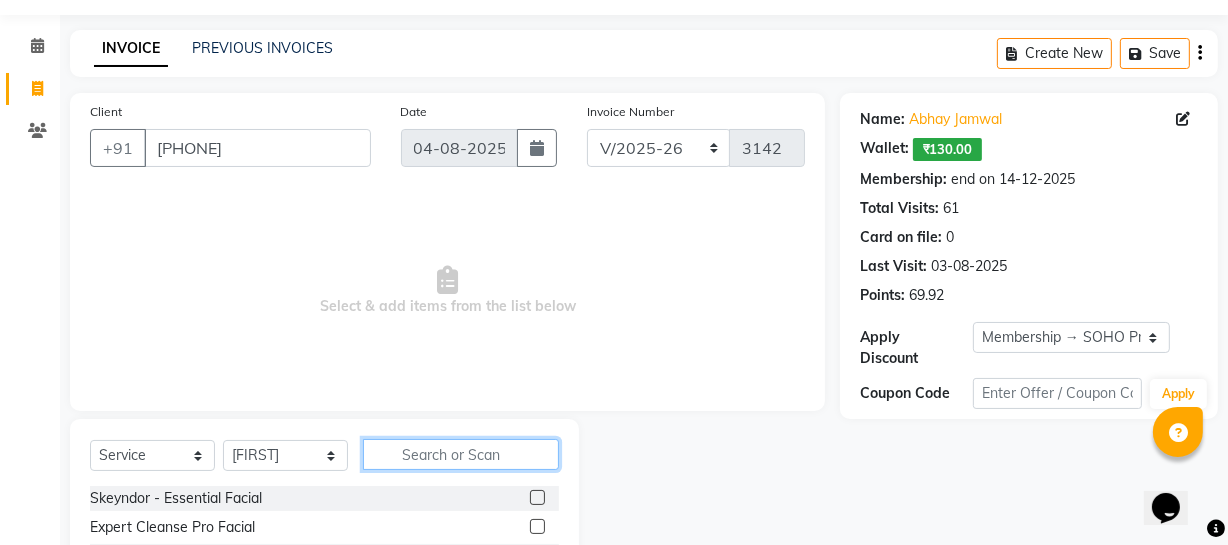 click 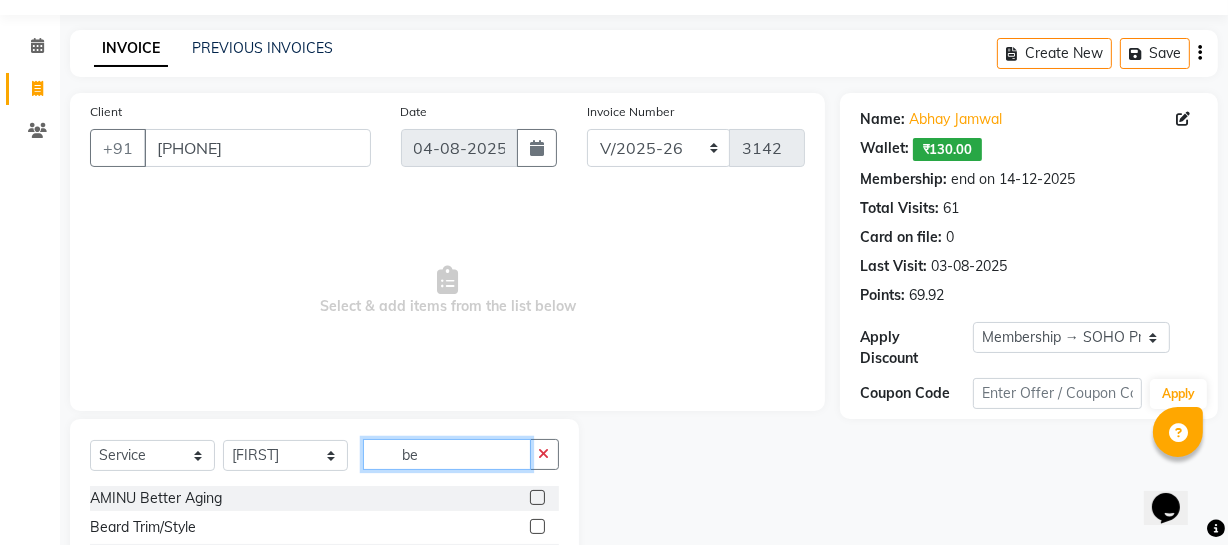 type on "be" 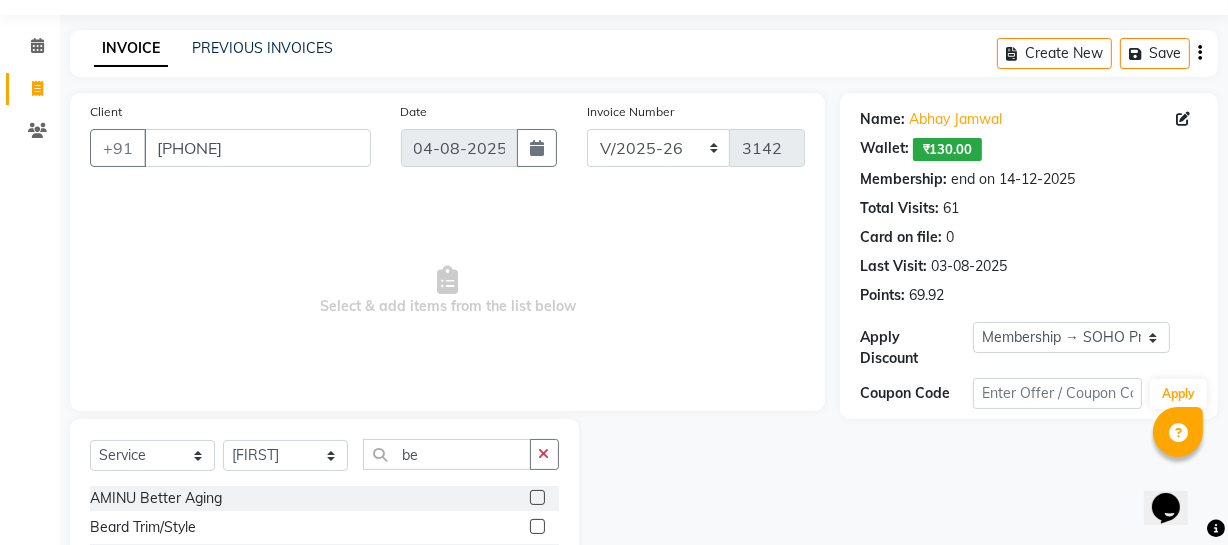 click on "Beard Trim/Style" 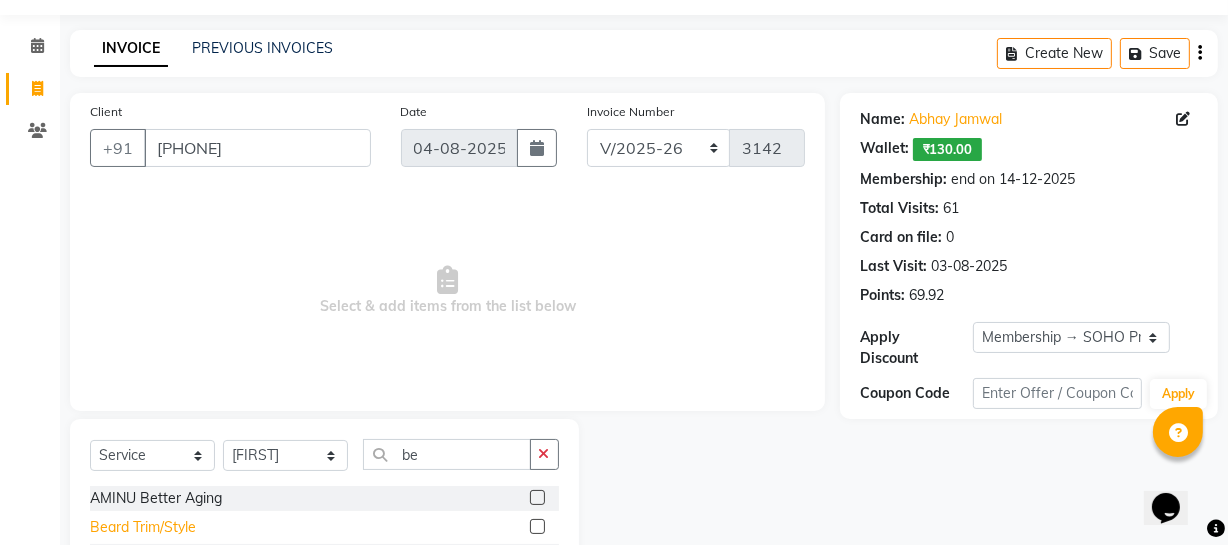 click on "Beard Trim/Style" 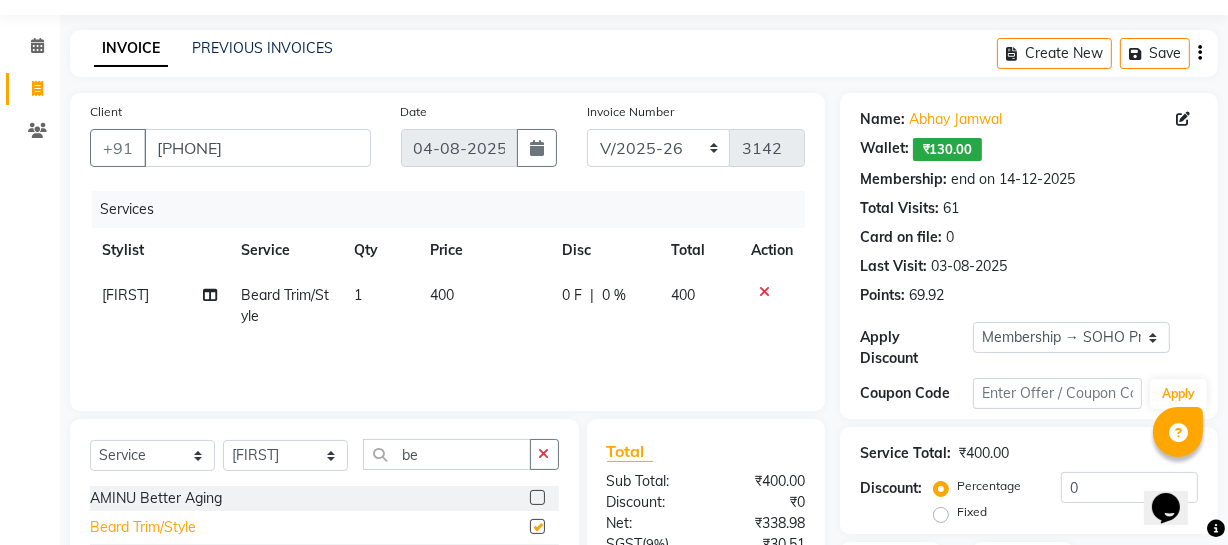 checkbox on "false" 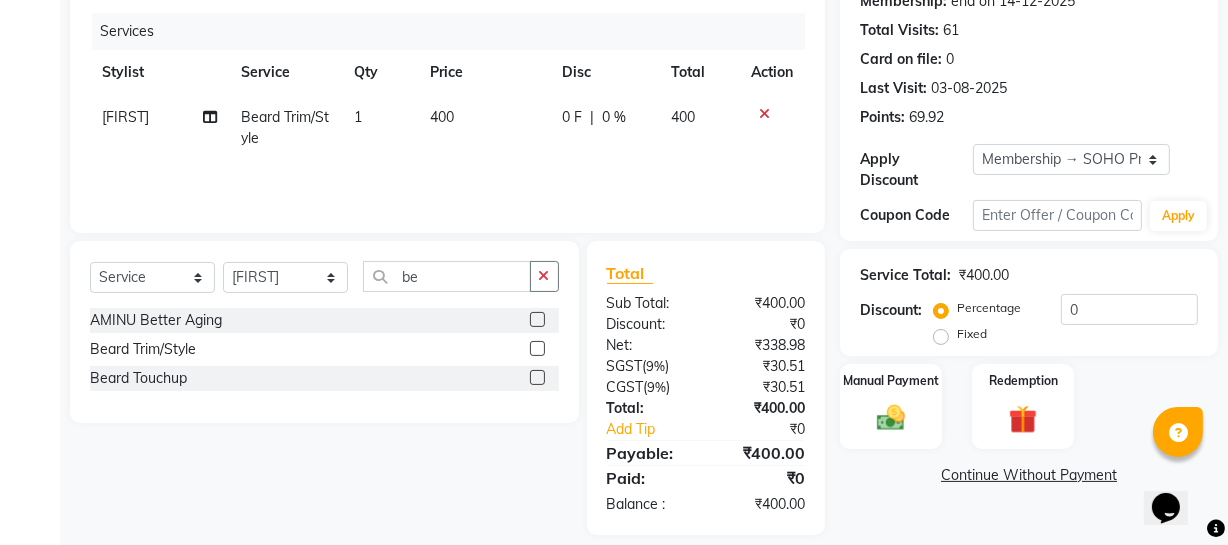 scroll, scrollTop: 256, scrollLeft: 0, axis: vertical 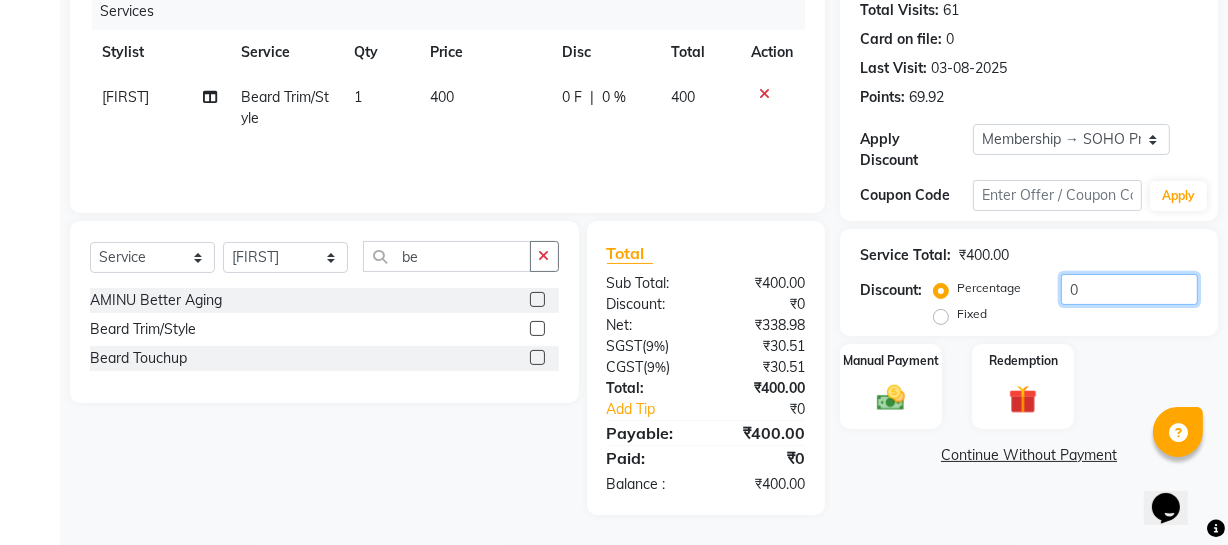 drag, startPoint x: 1149, startPoint y: 283, endPoint x: 547, endPoint y: 329, distance: 603.75494 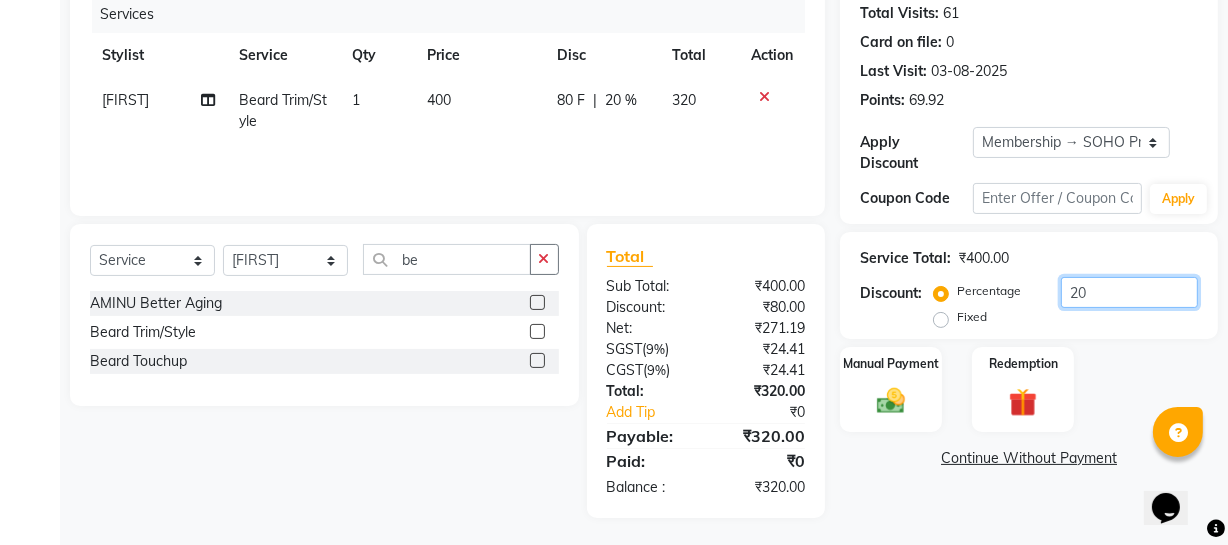 scroll, scrollTop: 256, scrollLeft: 0, axis: vertical 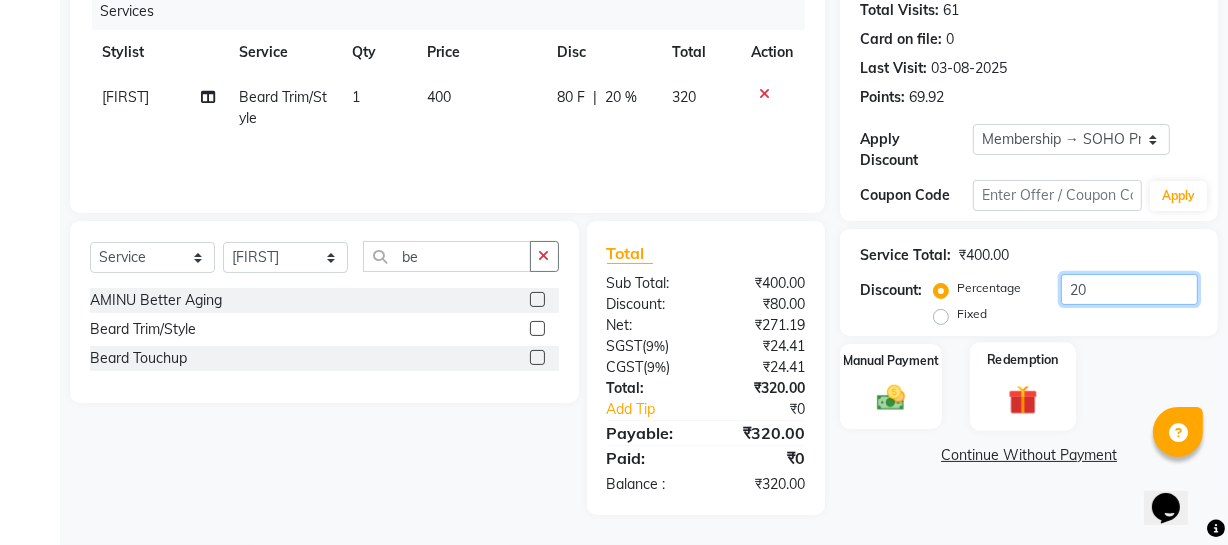 type on "20" 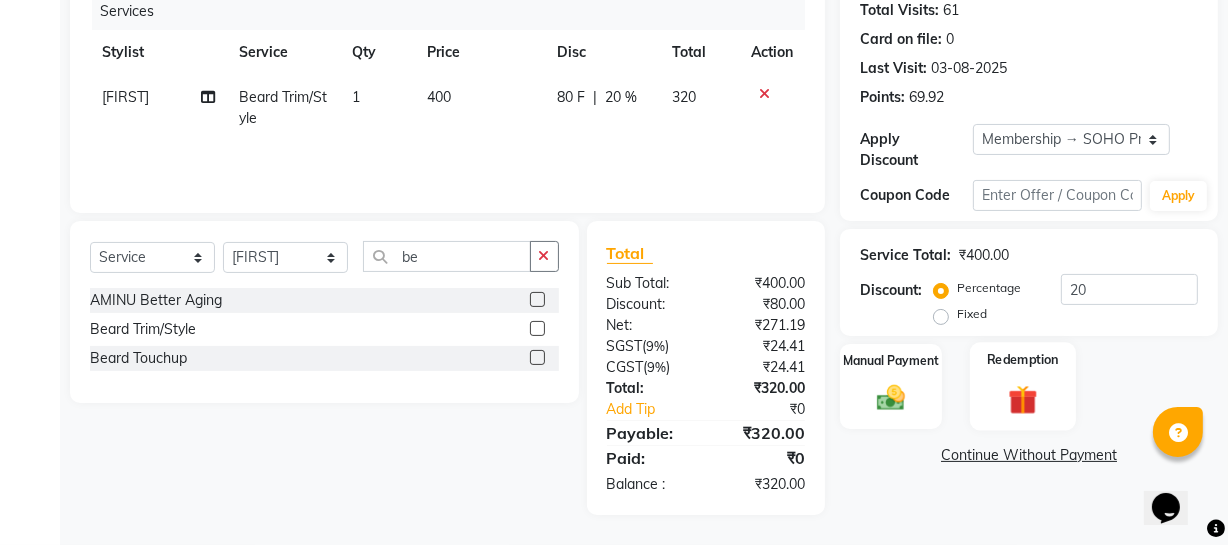 click 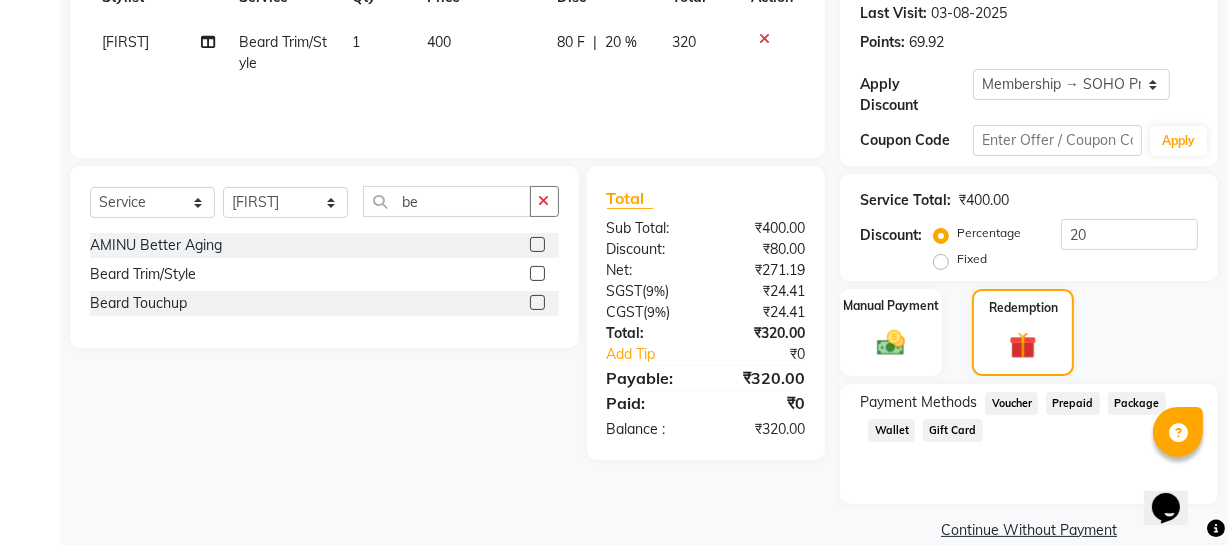 scroll, scrollTop: 340, scrollLeft: 0, axis: vertical 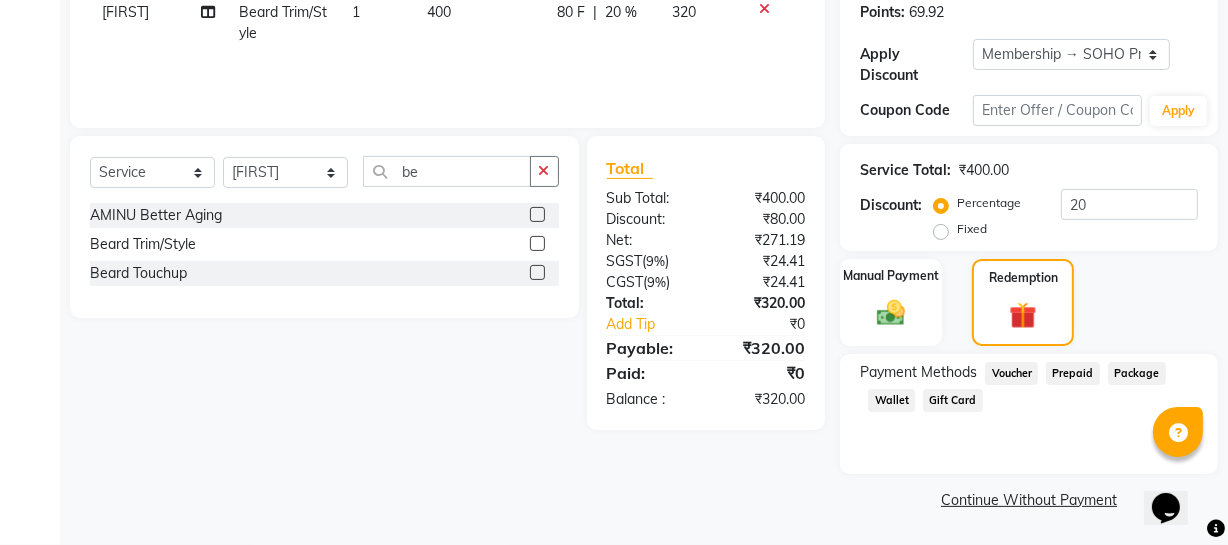click on "Wallet" 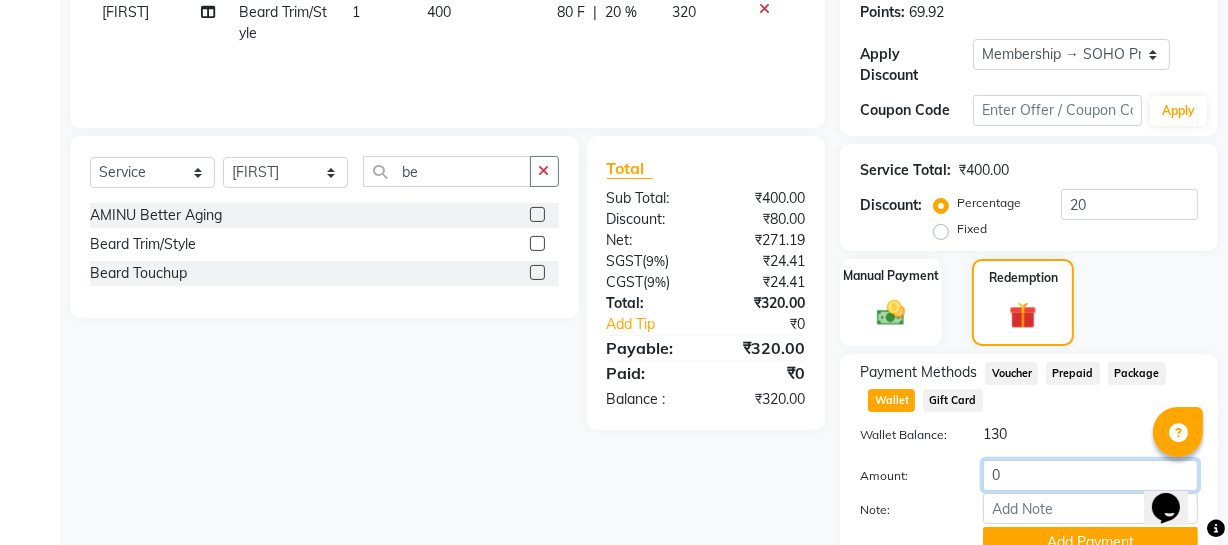 drag, startPoint x: 1047, startPoint y: 465, endPoint x: 741, endPoint y: 378, distance: 318.12732 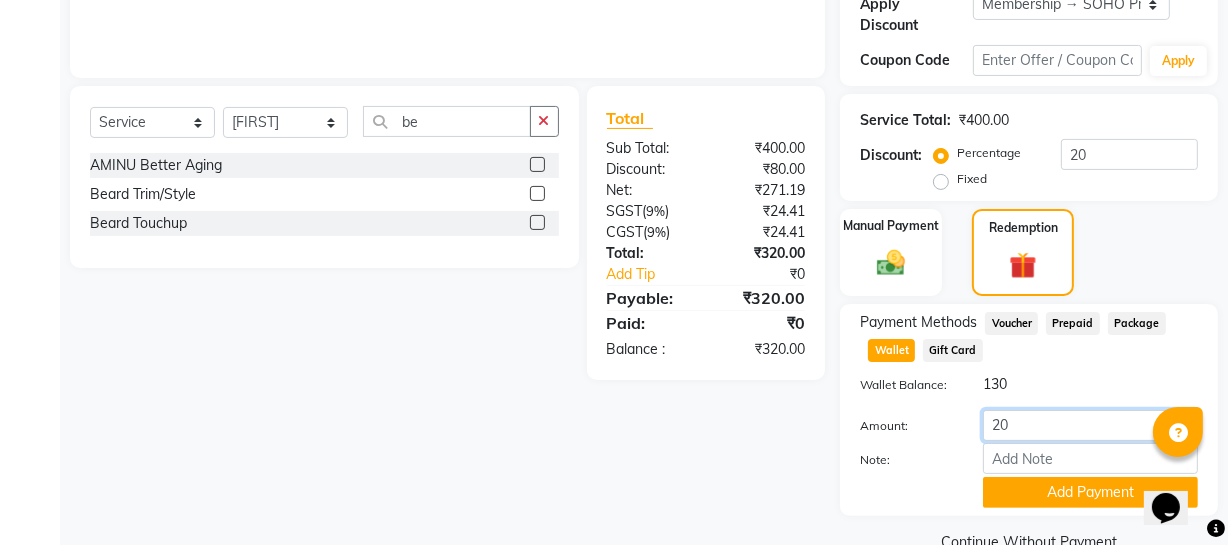 scroll, scrollTop: 432, scrollLeft: 0, axis: vertical 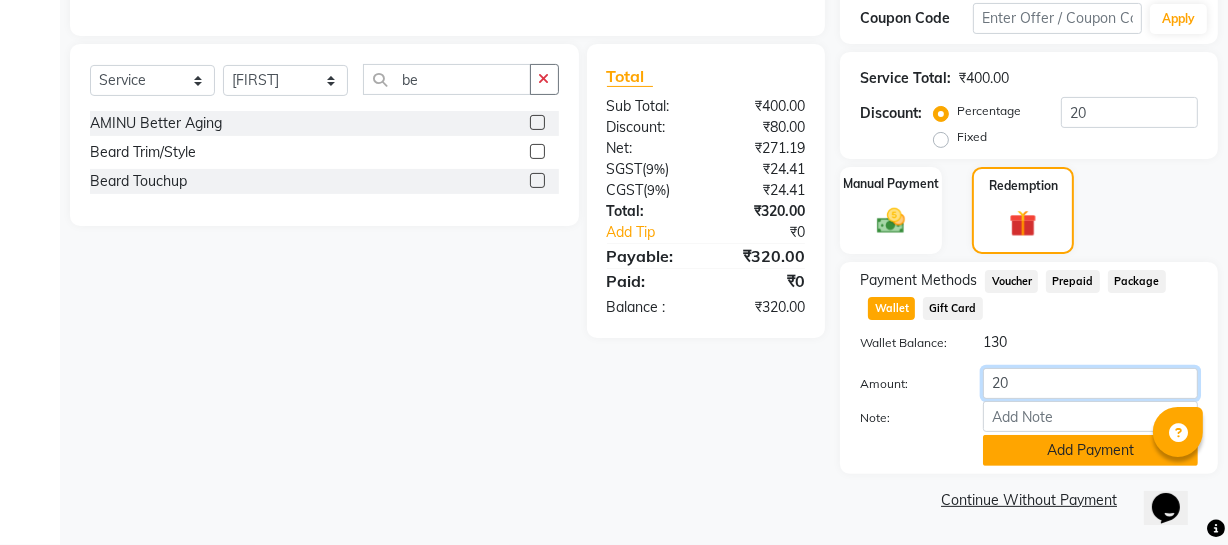 type on "20" 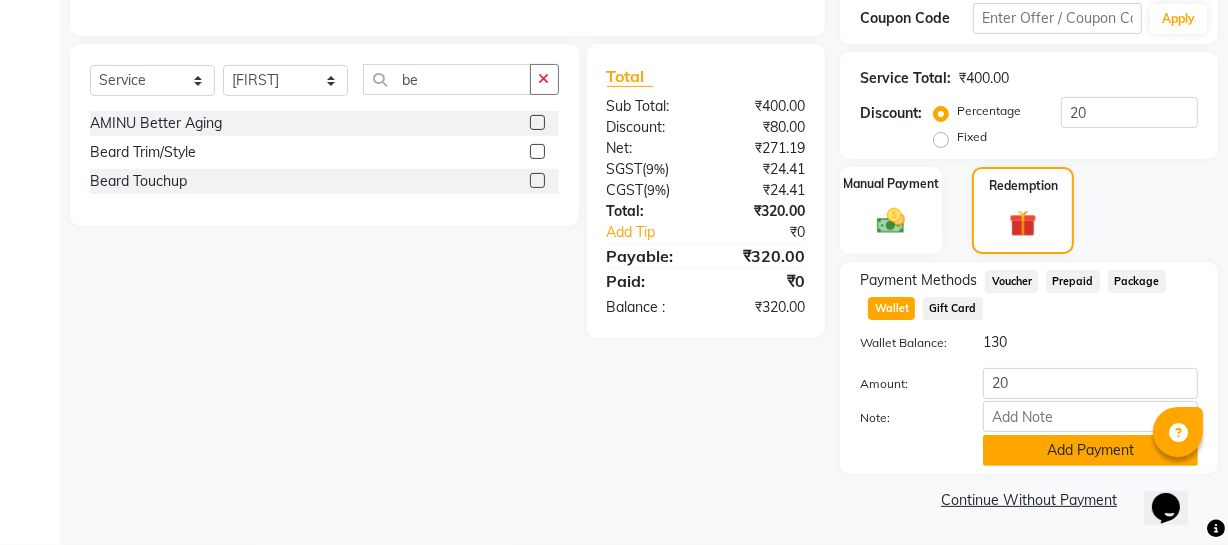 click on "Add Payment" 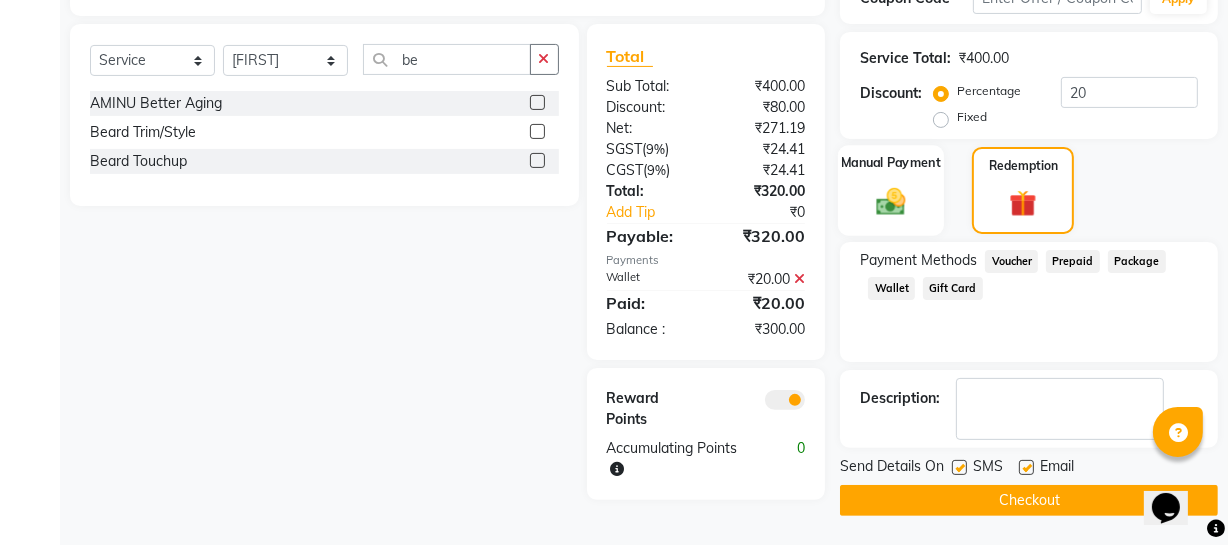 click 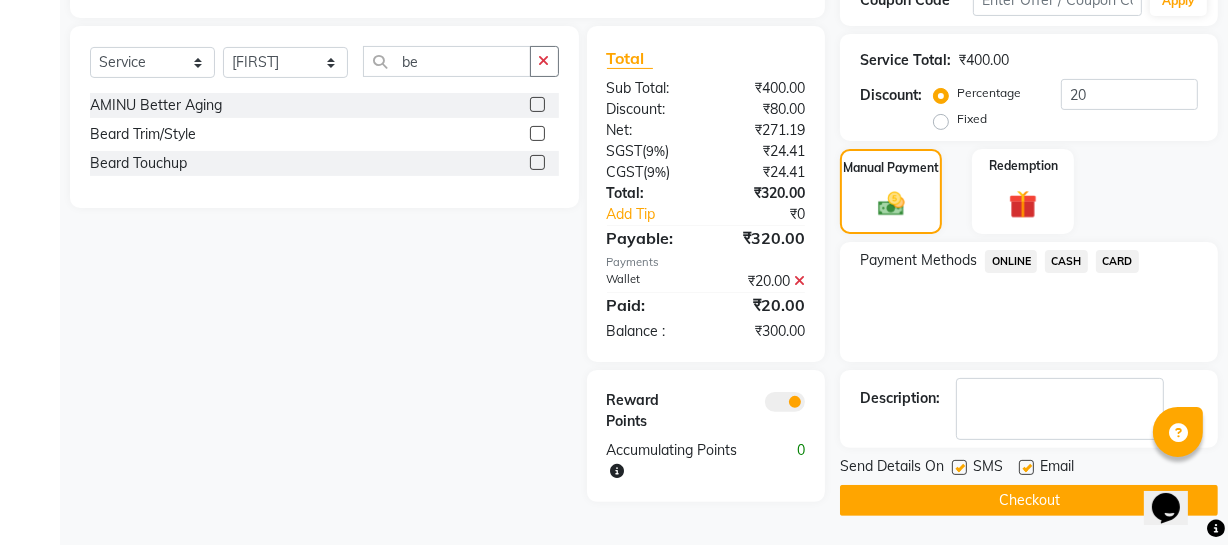 click on "CASH" 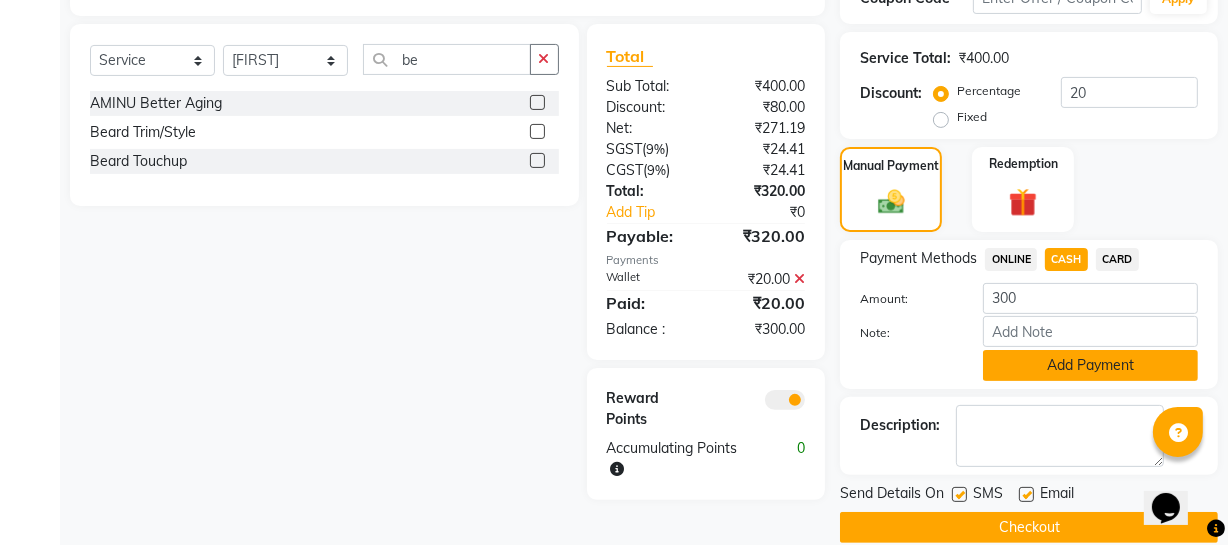 click on "Add Payment" 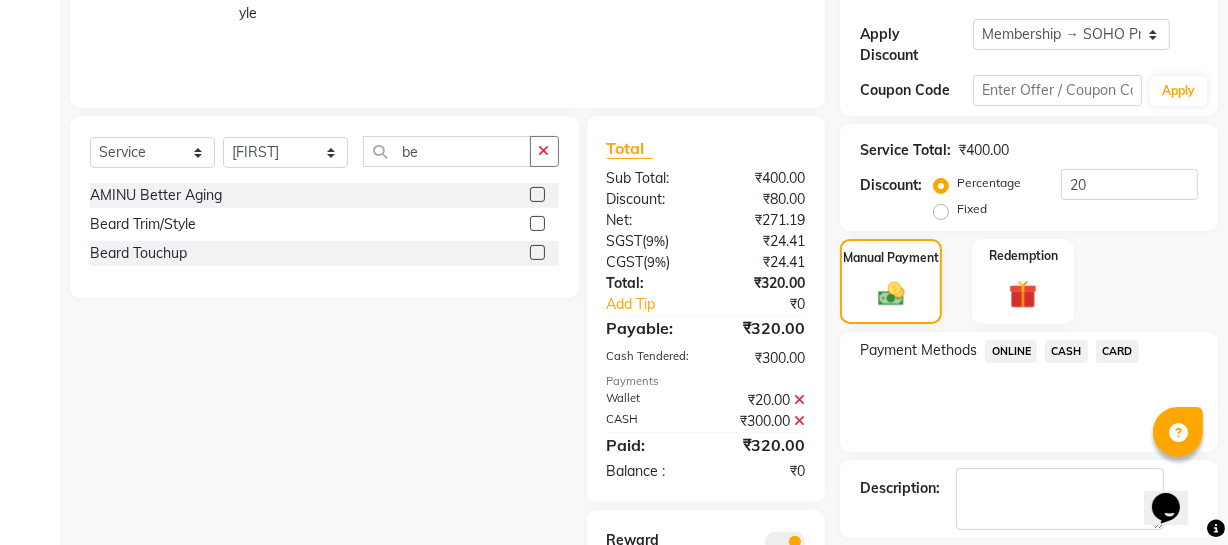 scroll, scrollTop: 363, scrollLeft: 0, axis: vertical 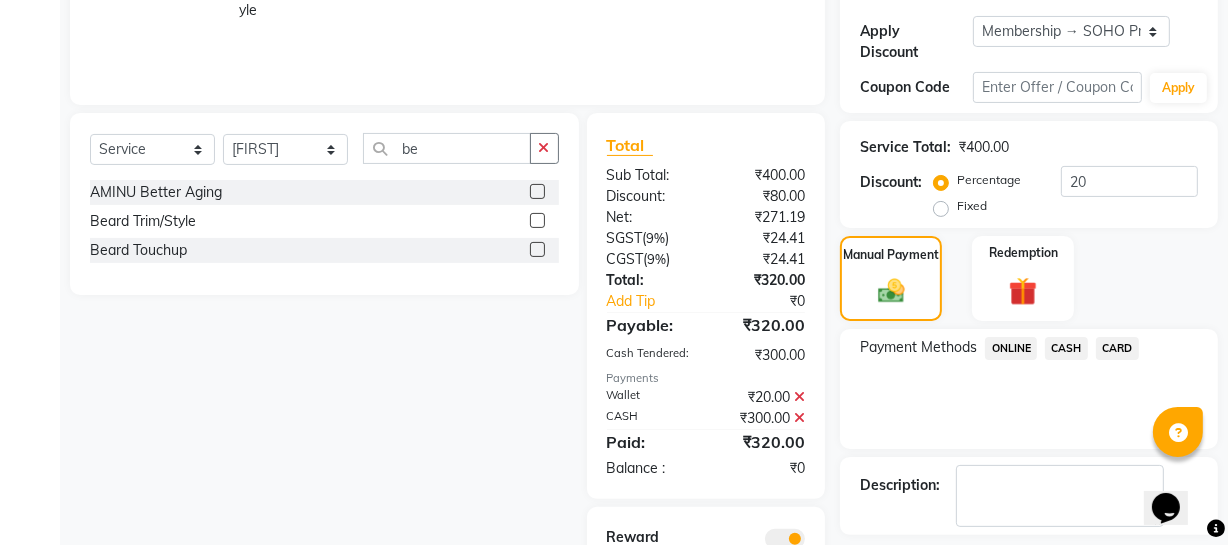 click 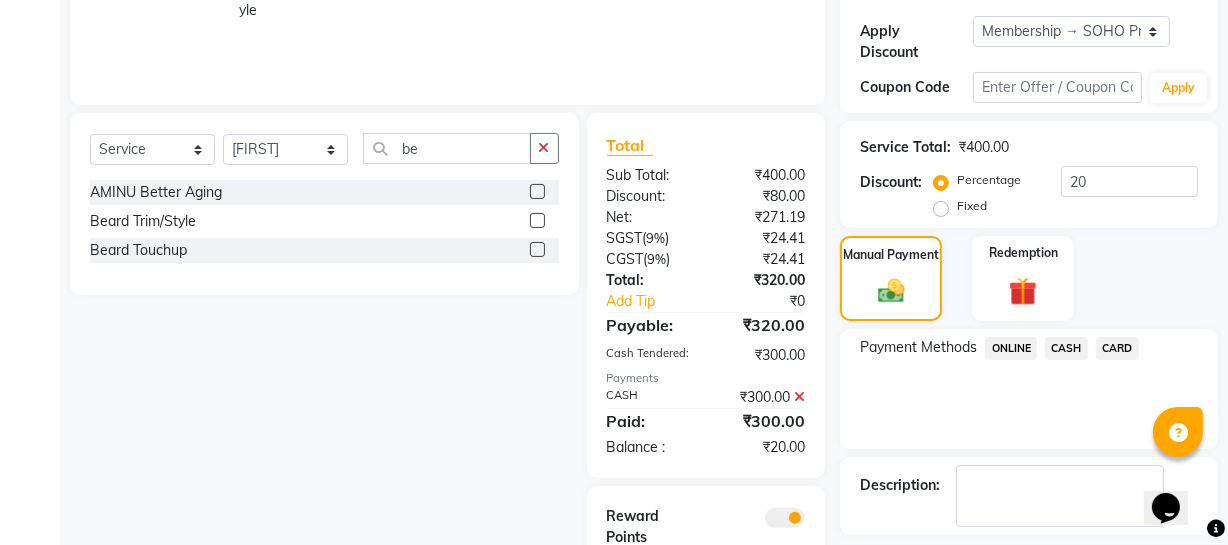 click 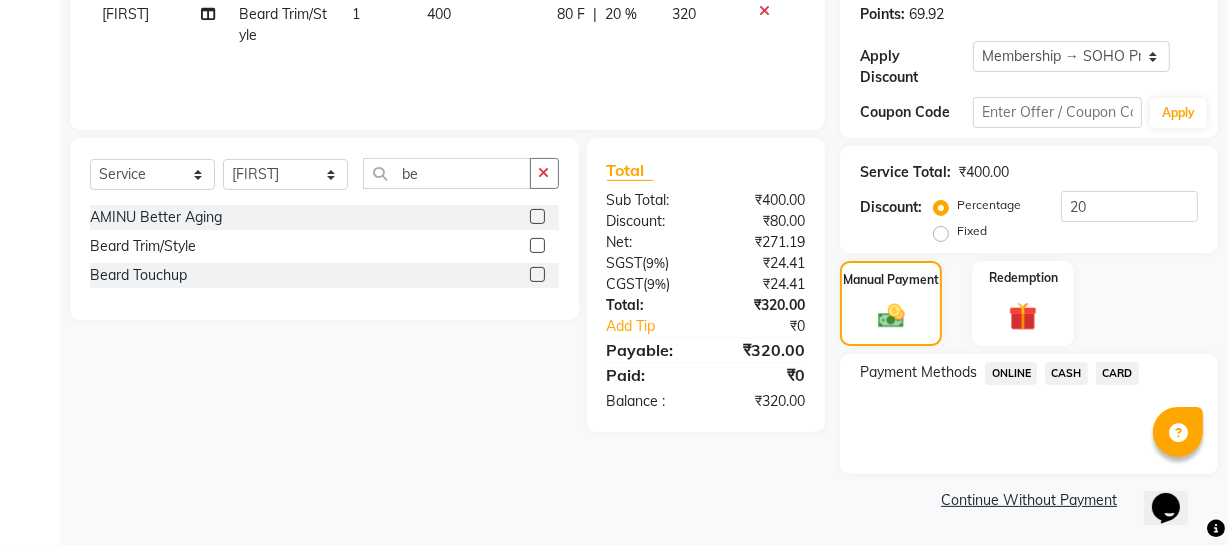 scroll, scrollTop: 338, scrollLeft: 0, axis: vertical 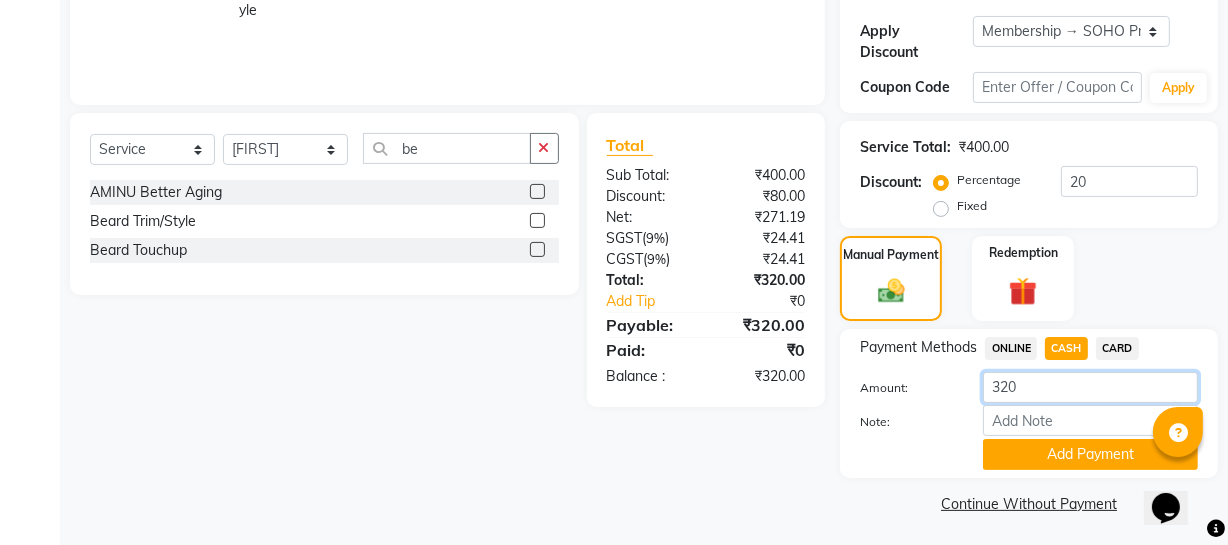 drag, startPoint x: 1050, startPoint y: 390, endPoint x: 449, endPoint y: 364, distance: 601.56213 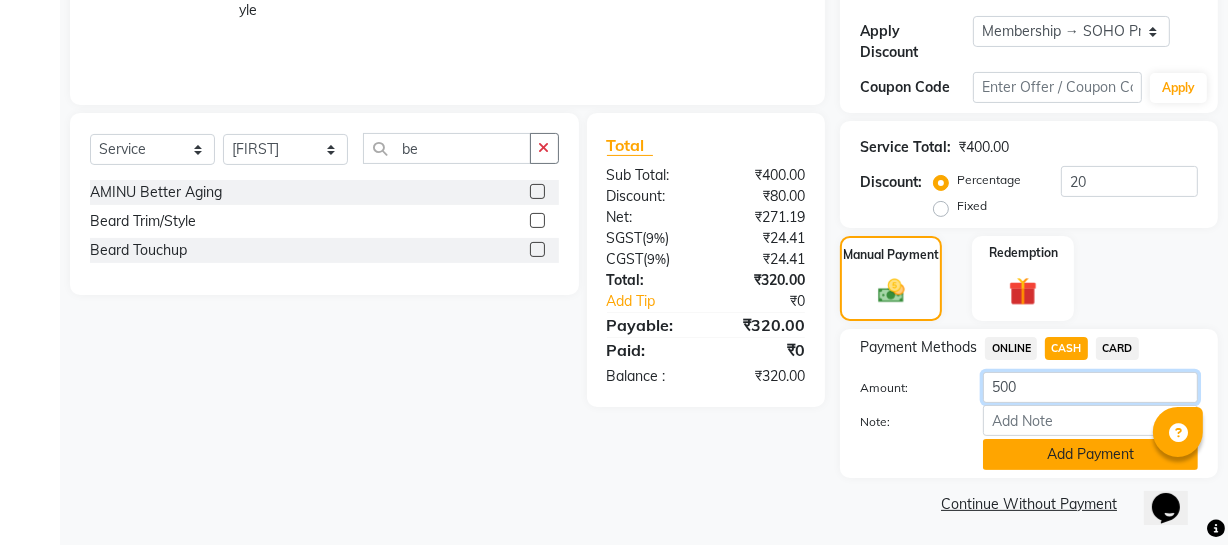 type on "500" 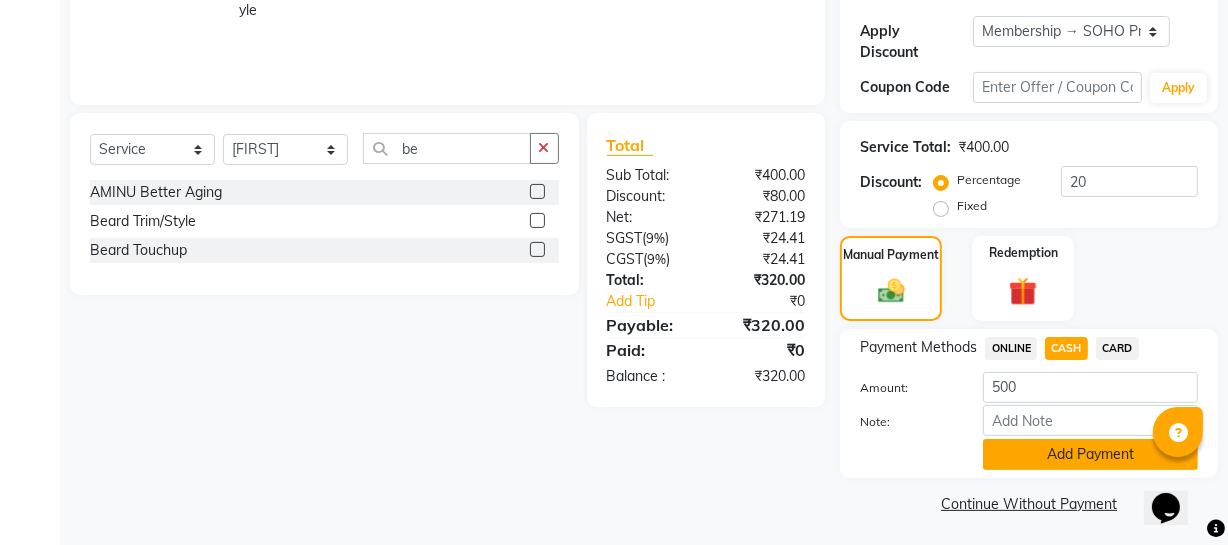 click on "Add Payment" 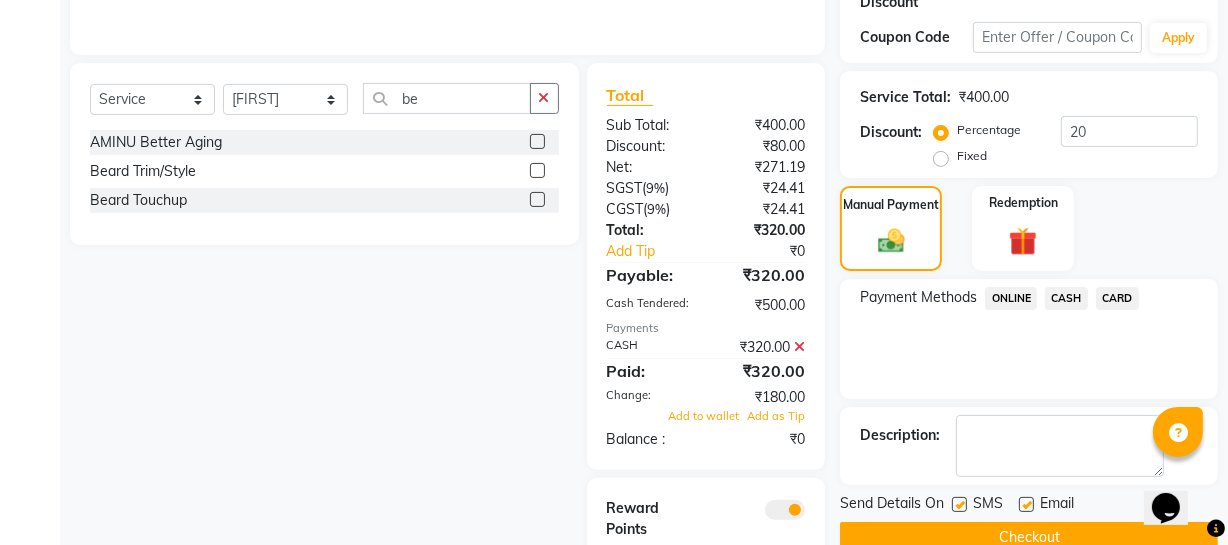 scroll, scrollTop: 454, scrollLeft: 0, axis: vertical 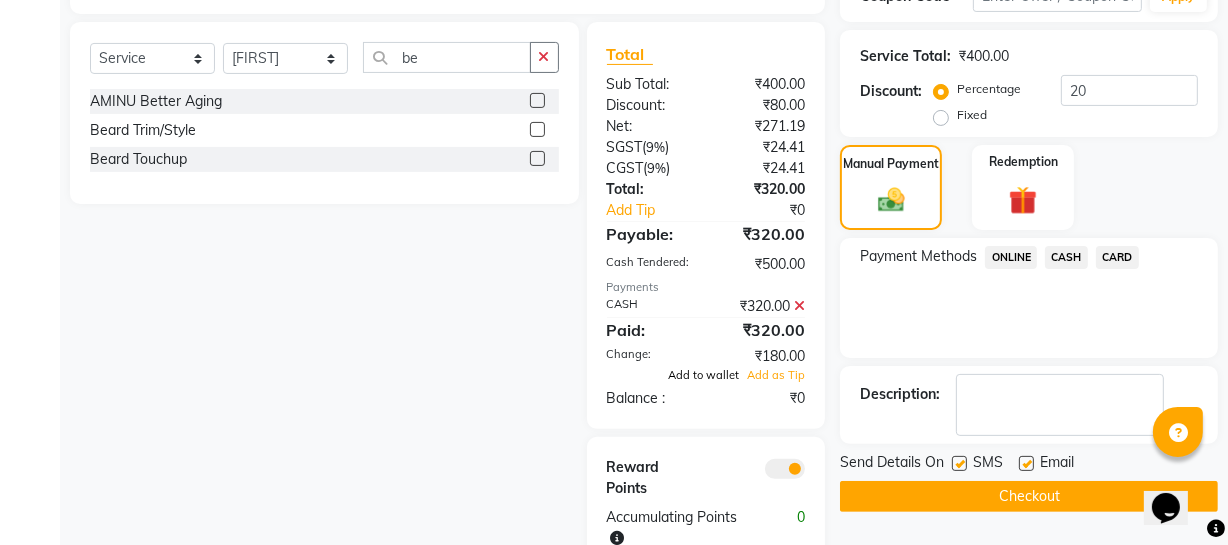 click on "Add to wallet" 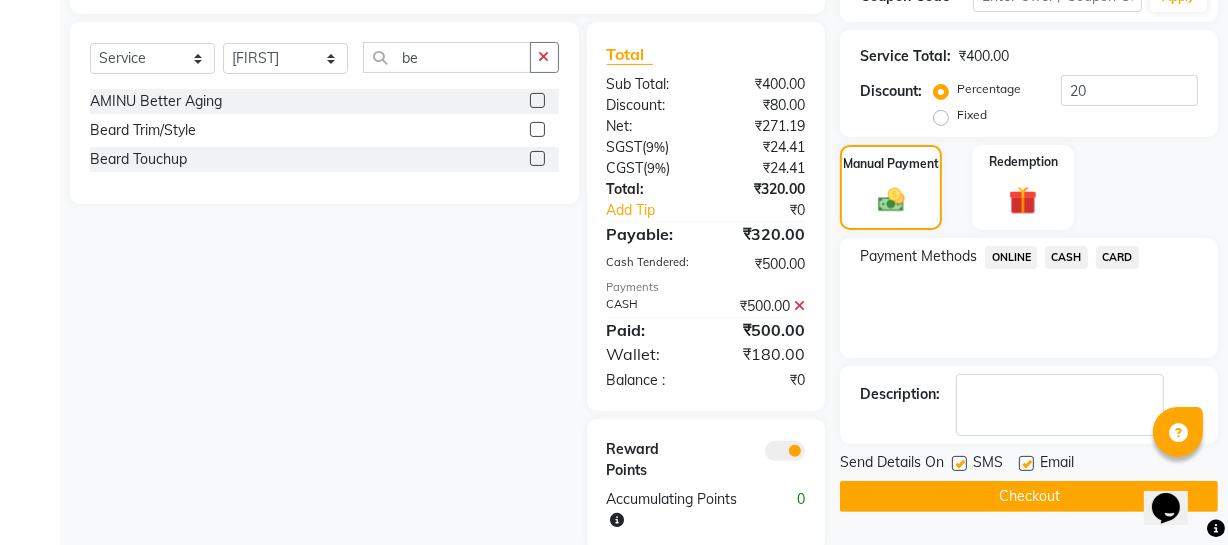 click on "Checkout" 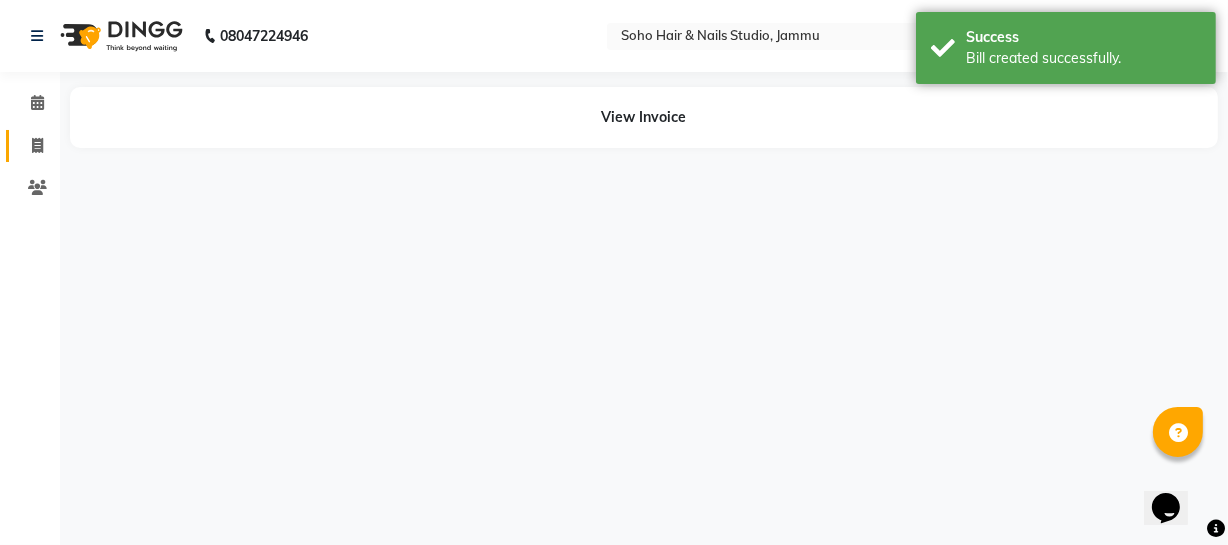 scroll, scrollTop: 0, scrollLeft: 0, axis: both 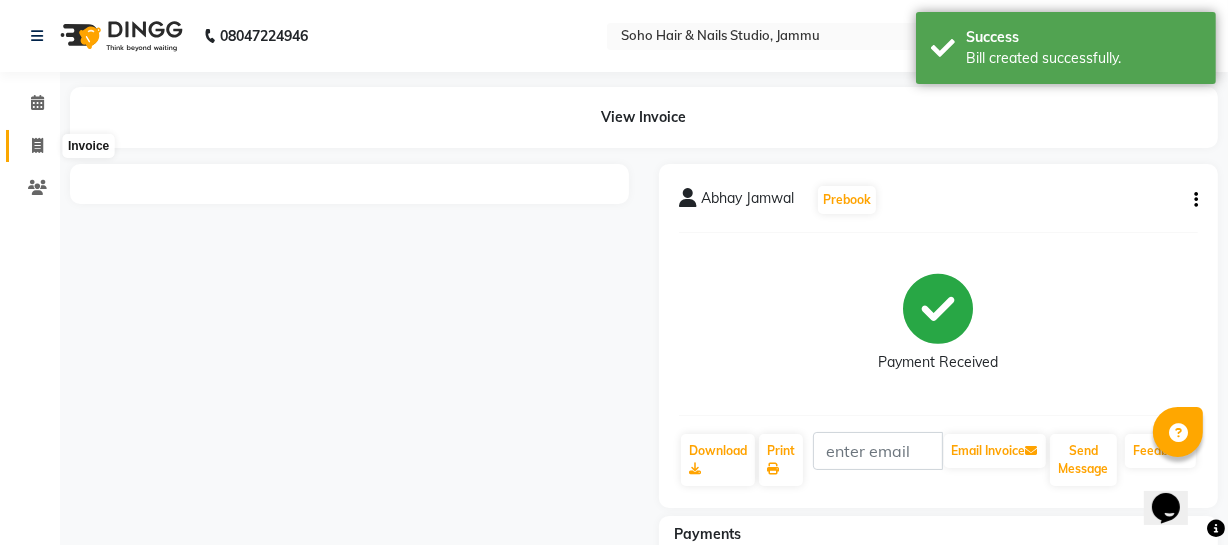 click 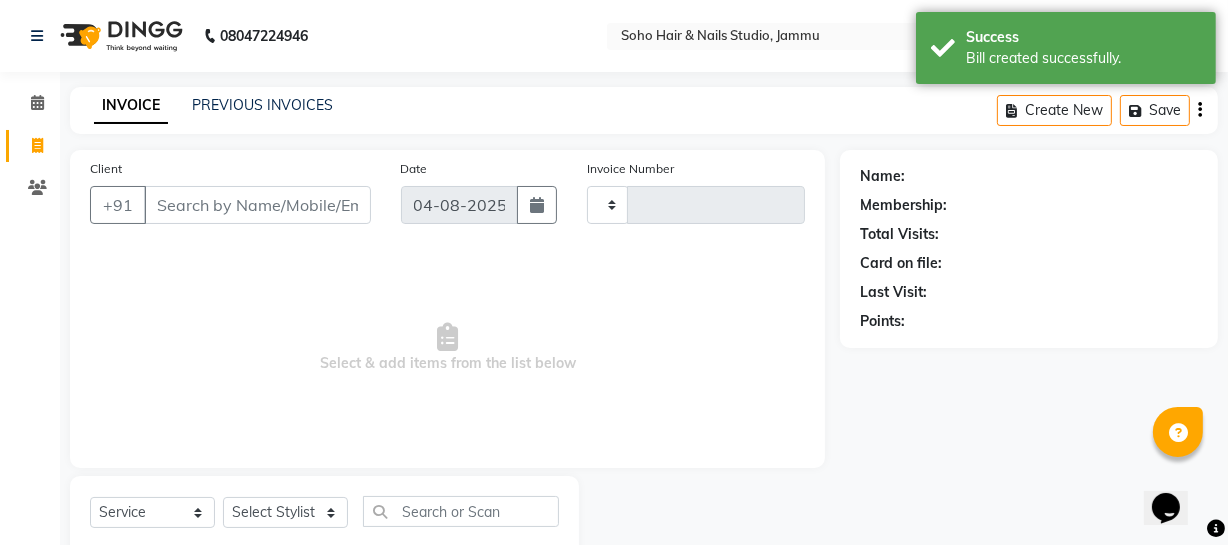 scroll, scrollTop: 57, scrollLeft: 0, axis: vertical 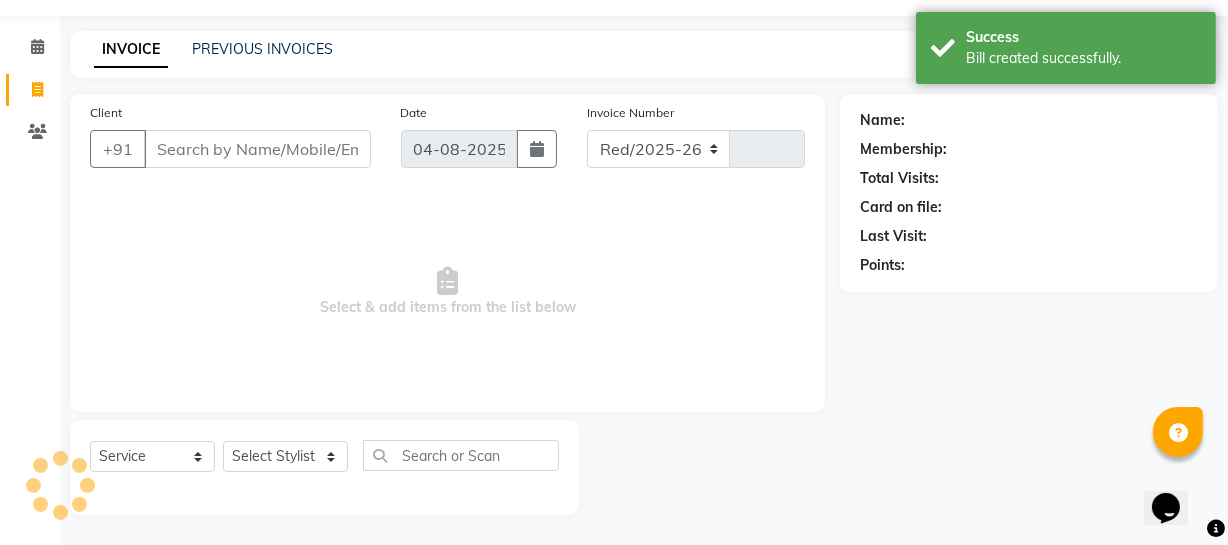 select on "735" 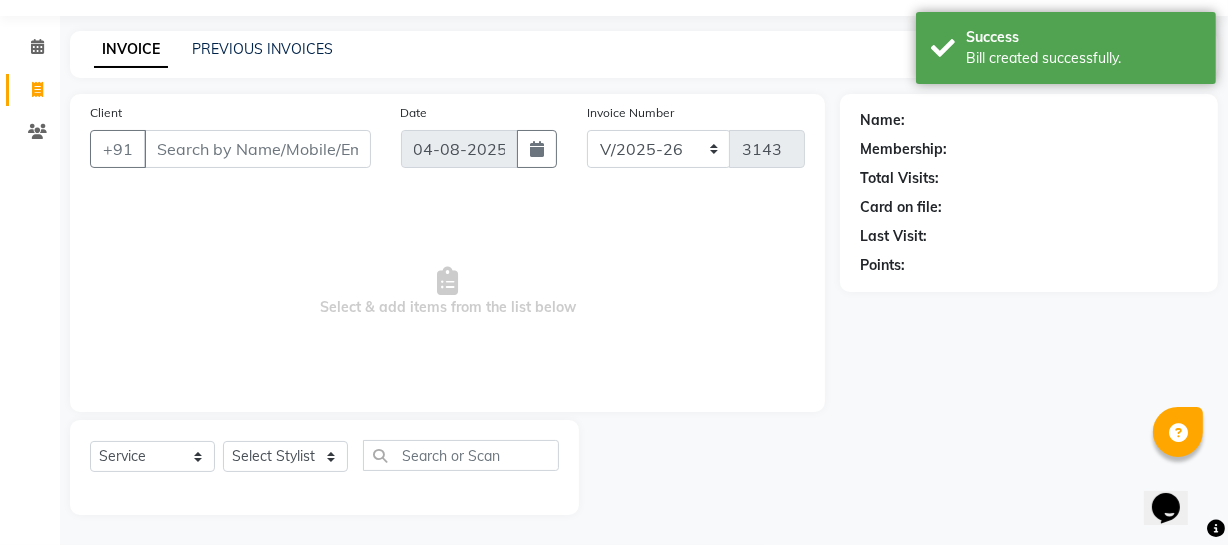 select on "membership" 